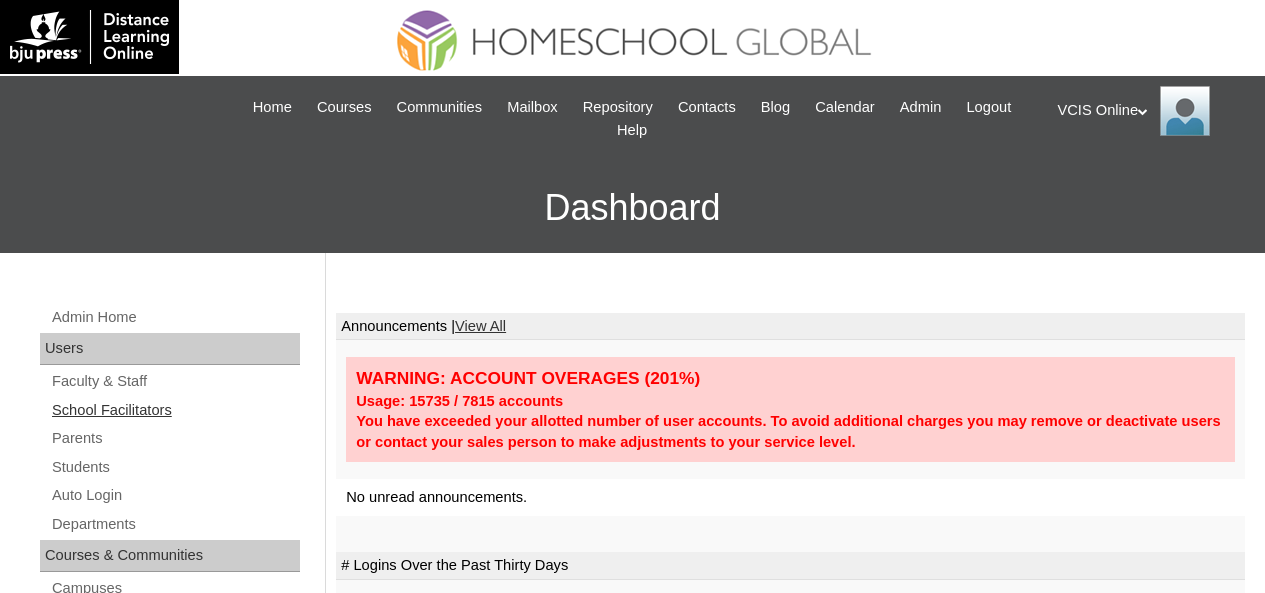 scroll, scrollTop: 0, scrollLeft: 0, axis: both 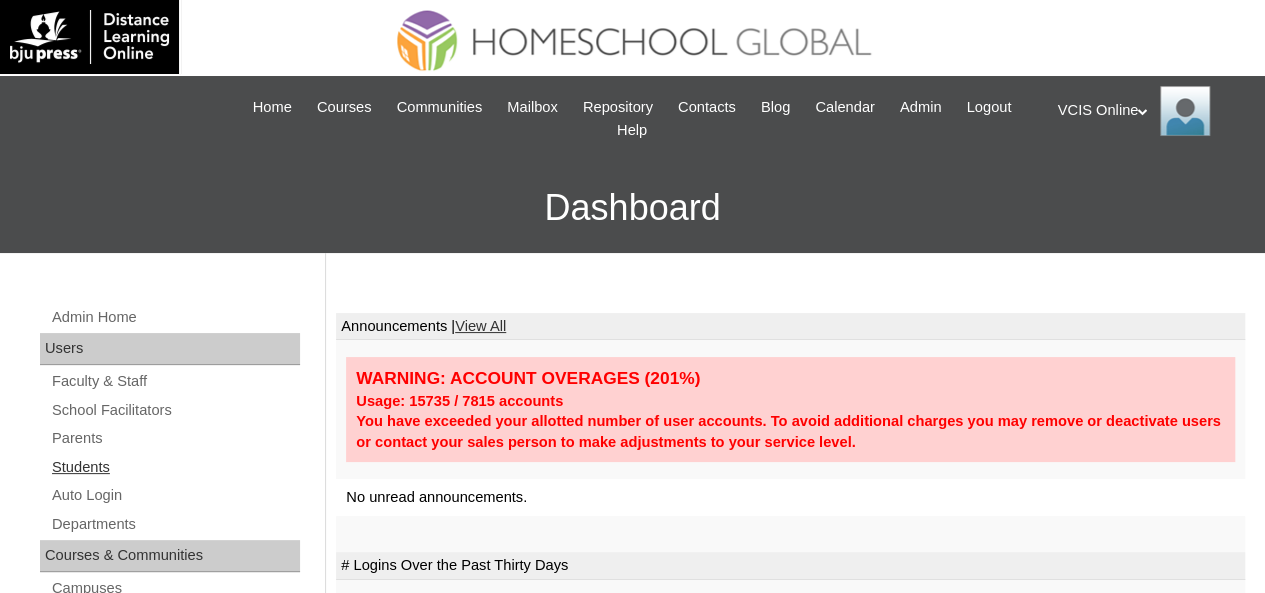click on "Students" at bounding box center [175, 467] 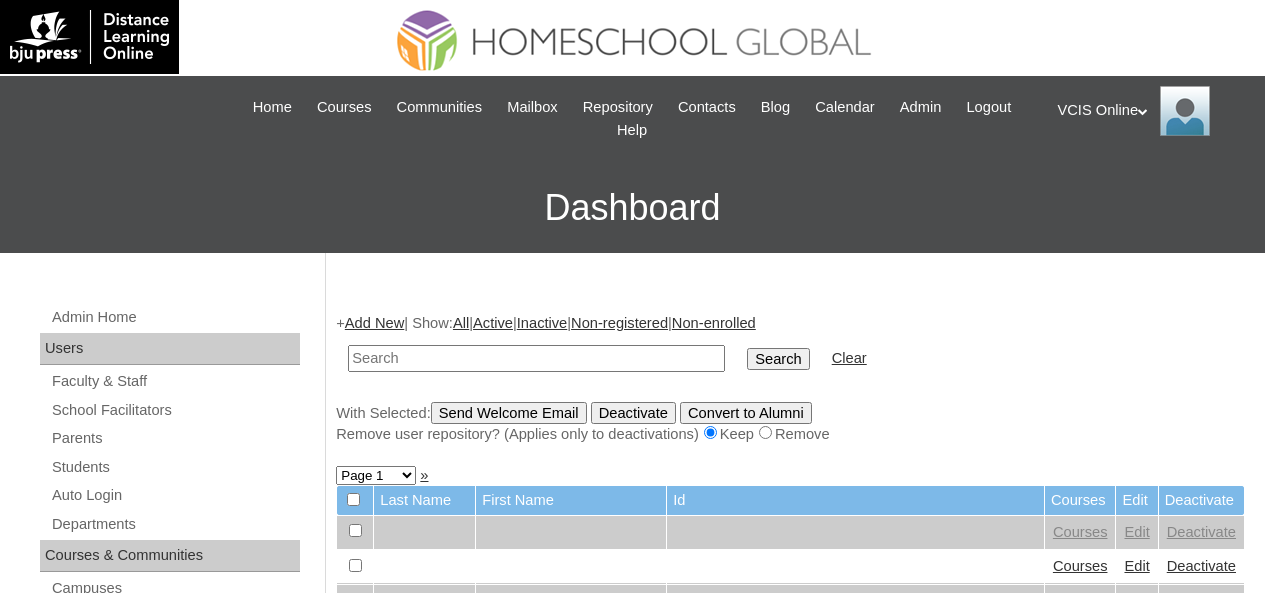 scroll, scrollTop: 0, scrollLeft: 0, axis: both 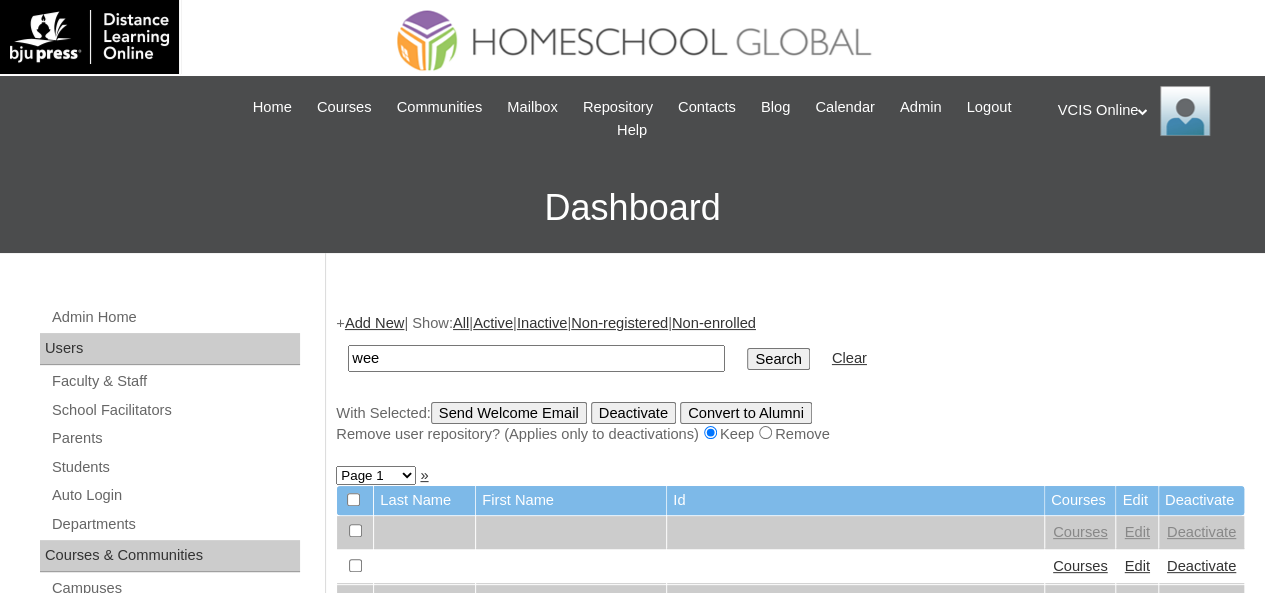 type on "wee" 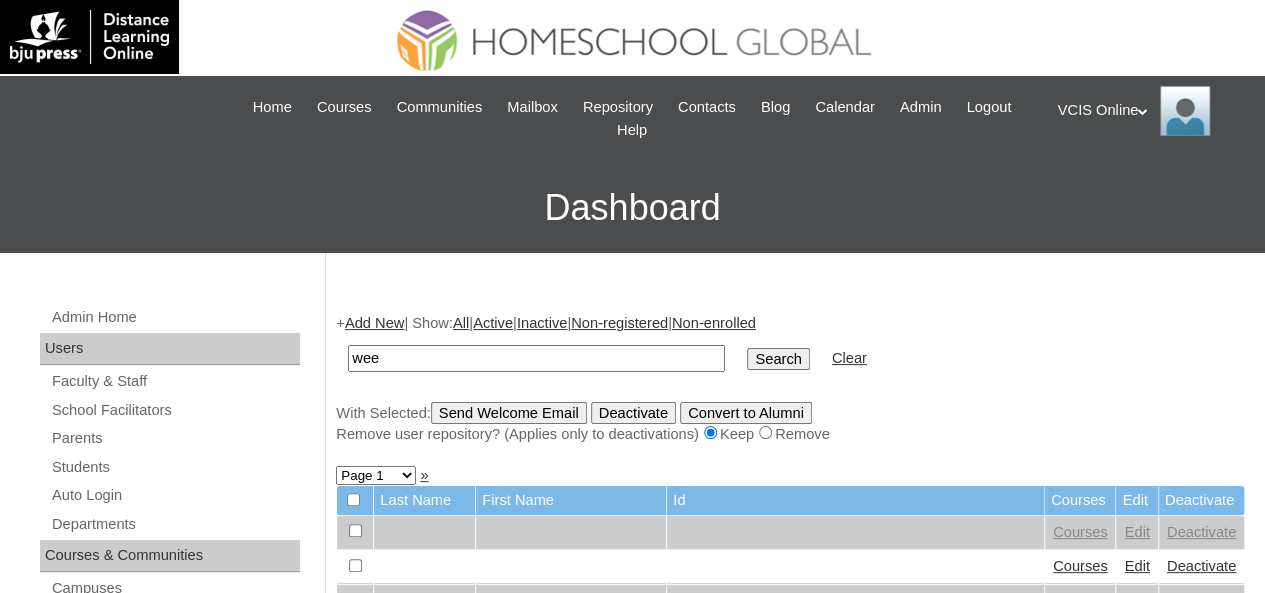 click on "Search" at bounding box center (778, 359) 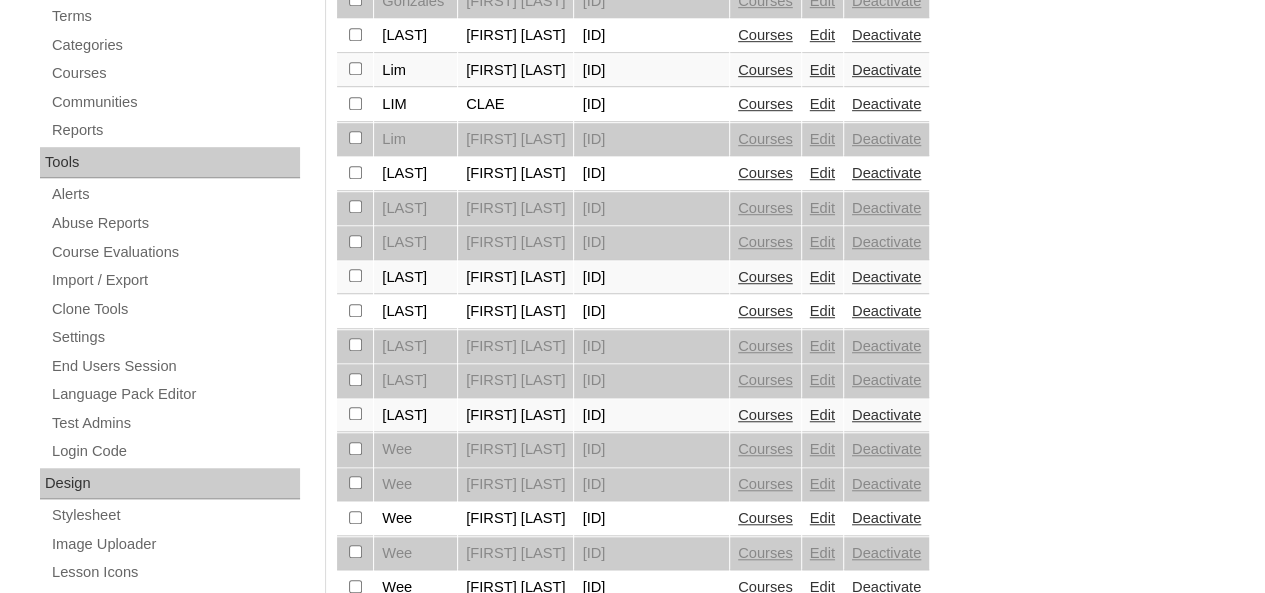 scroll, scrollTop: 900, scrollLeft: 0, axis: vertical 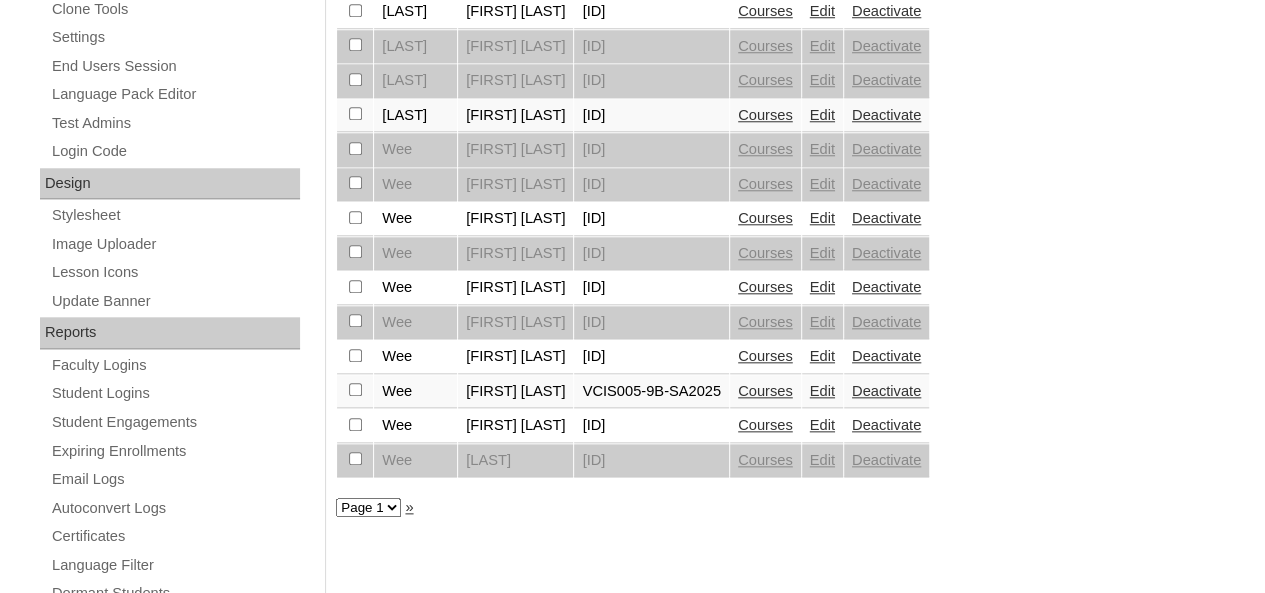 click on "Edit" at bounding box center [822, 391] 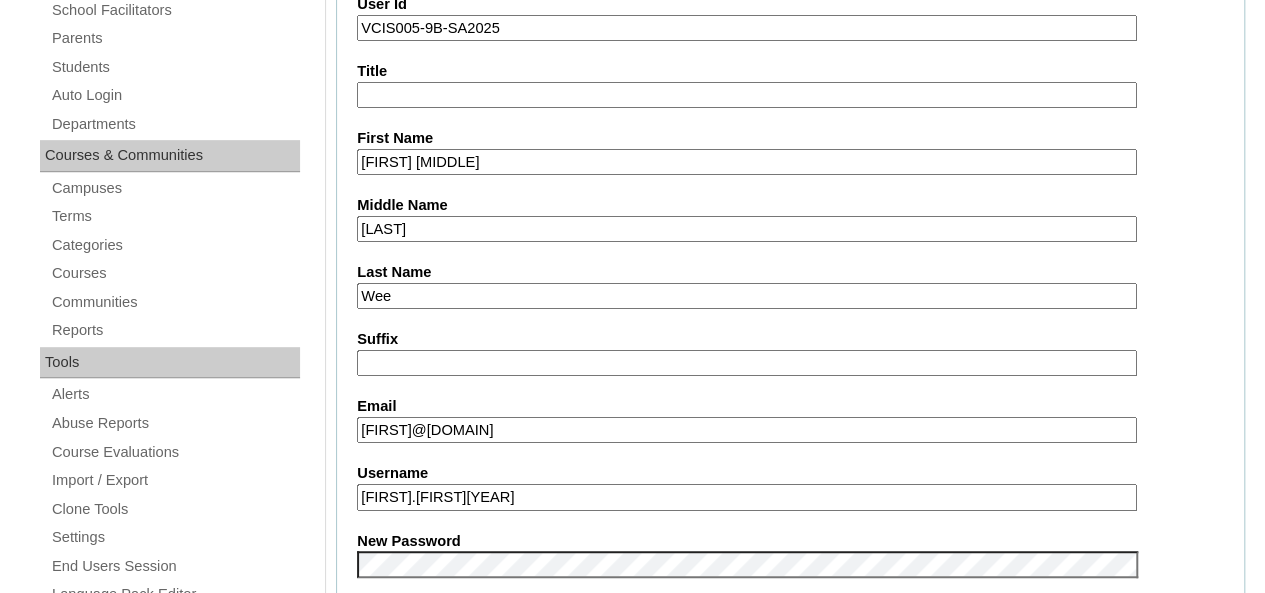 scroll, scrollTop: 0, scrollLeft: 0, axis: both 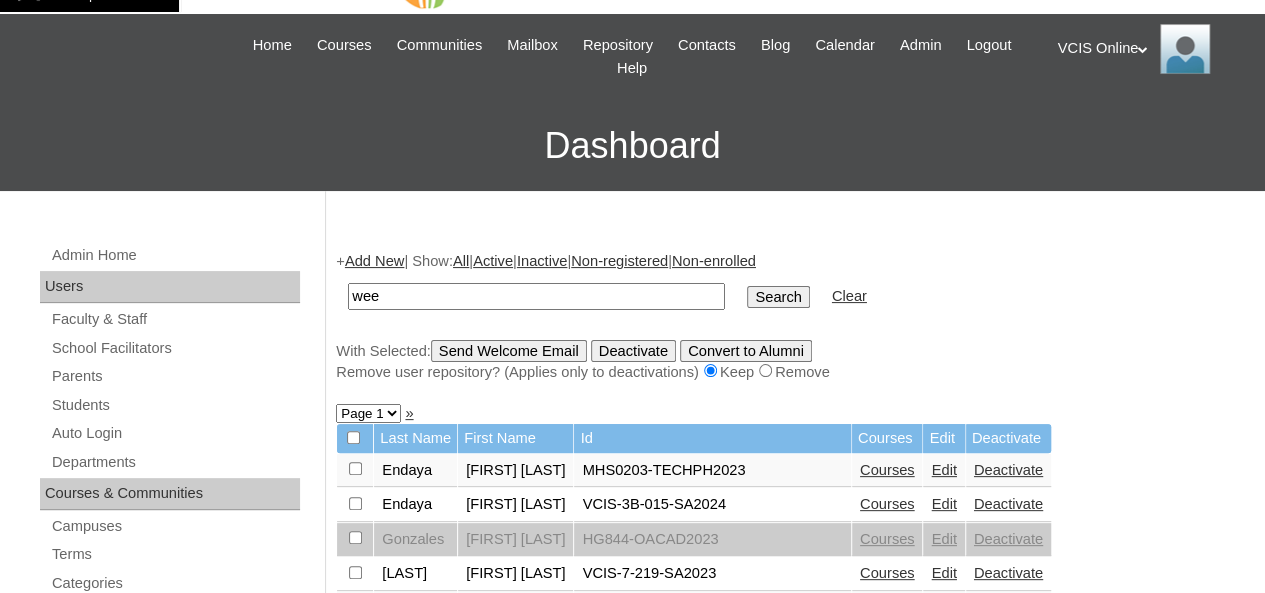 click on "wee" at bounding box center [536, 296] 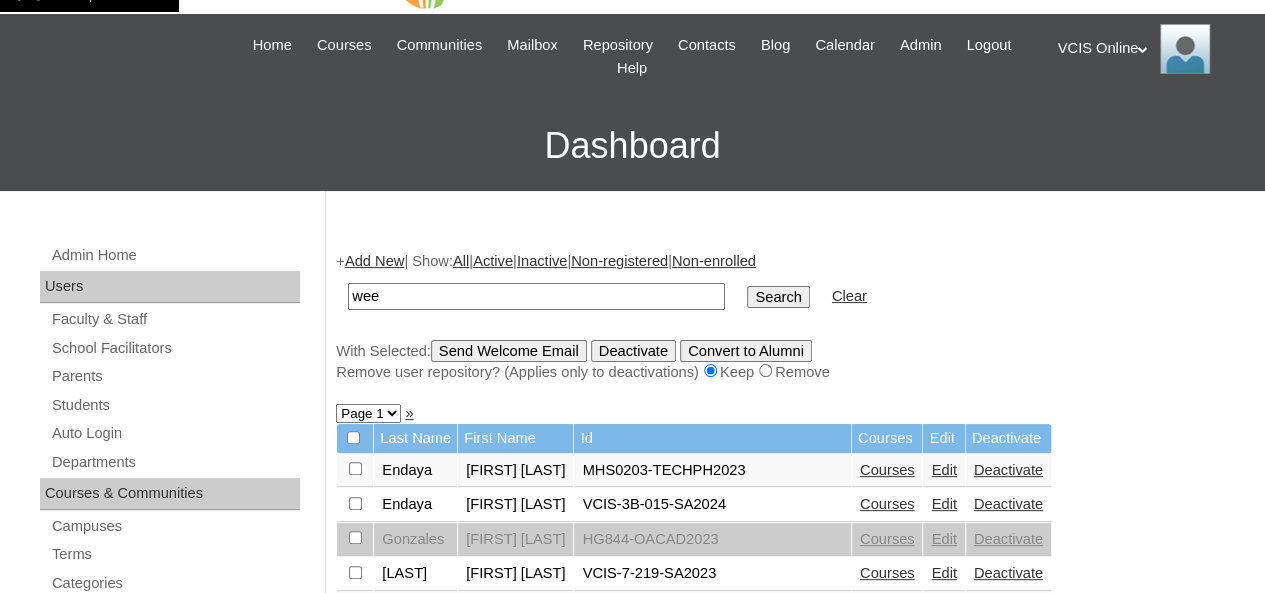 type on "o" 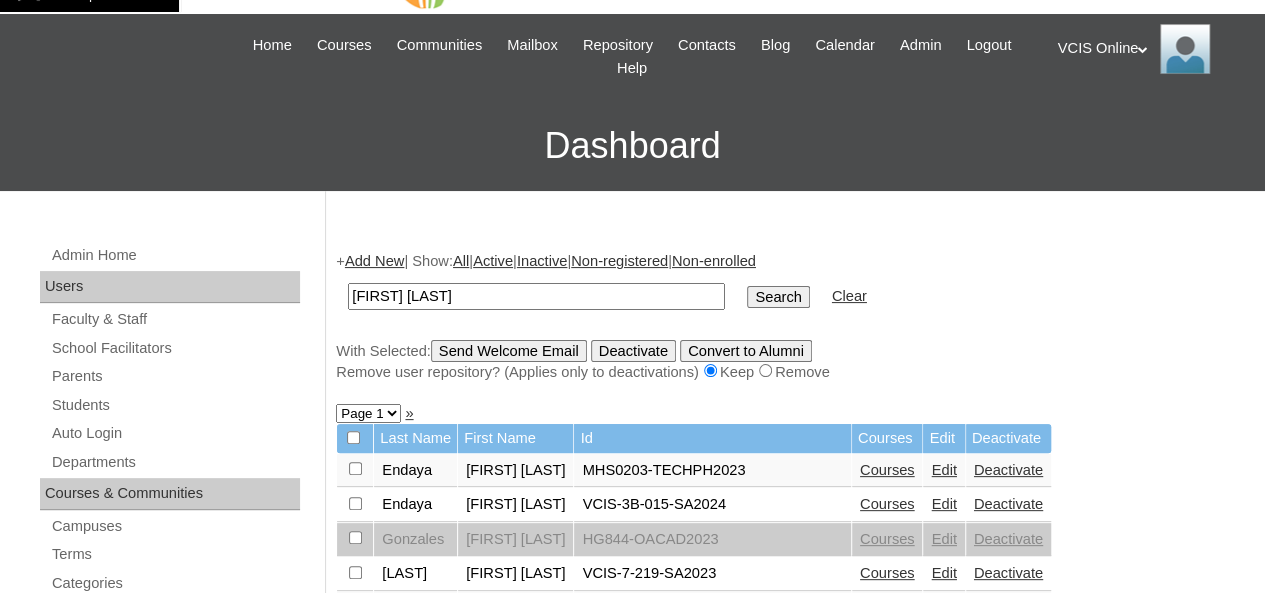 type on "michael ordonio" 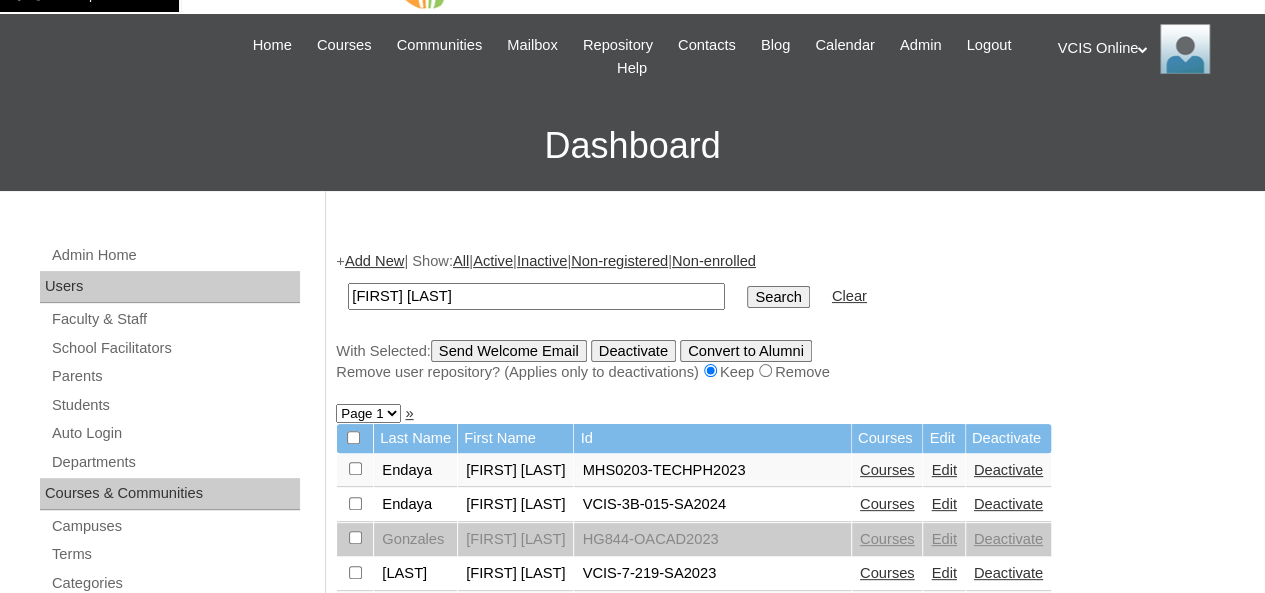 click on "Search" at bounding box center [778, 297] 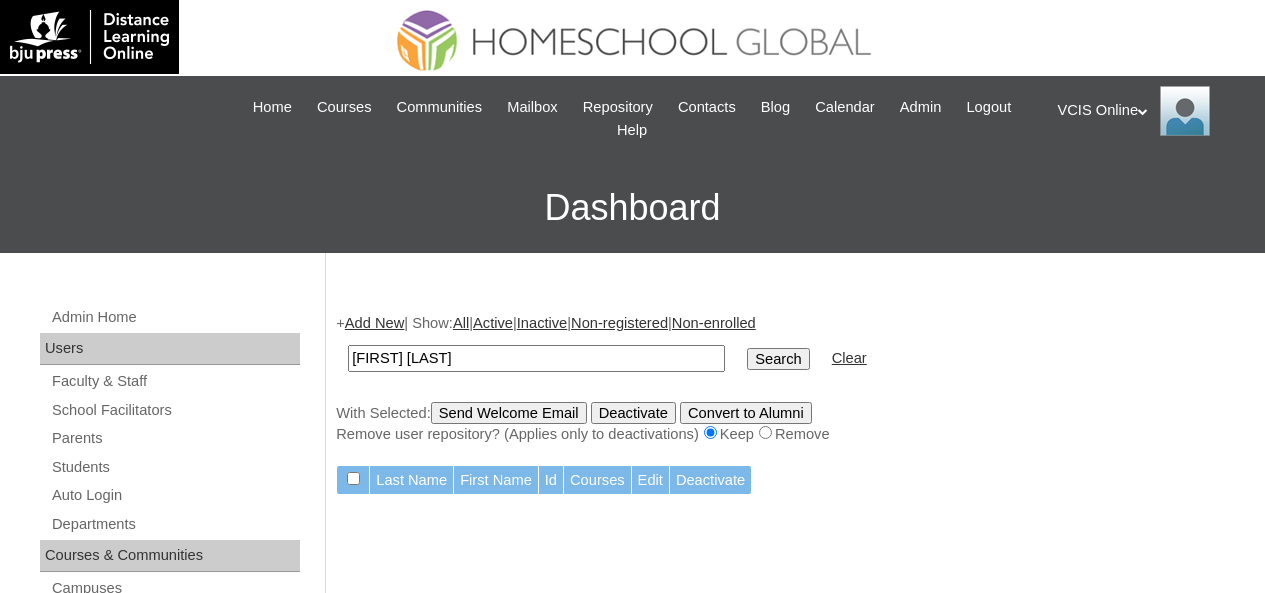 scroll, scrollTop: 0, scrollLeft: 0, axis: both 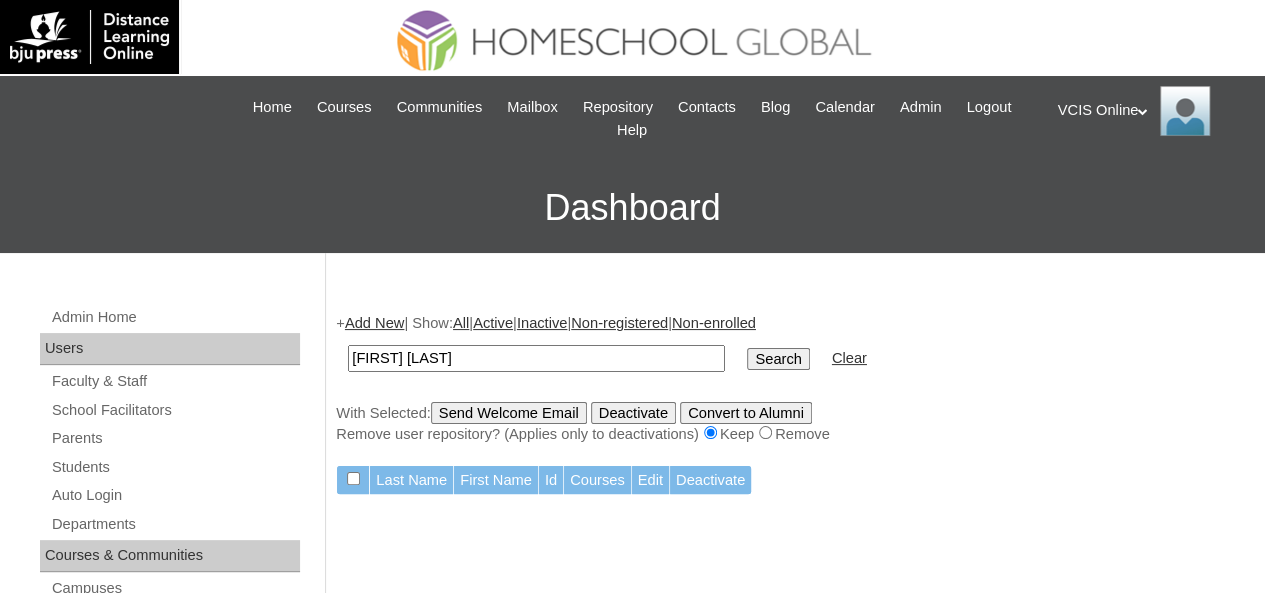 click on "[FIRST] [LAST]" at bounding box center [536, 358] 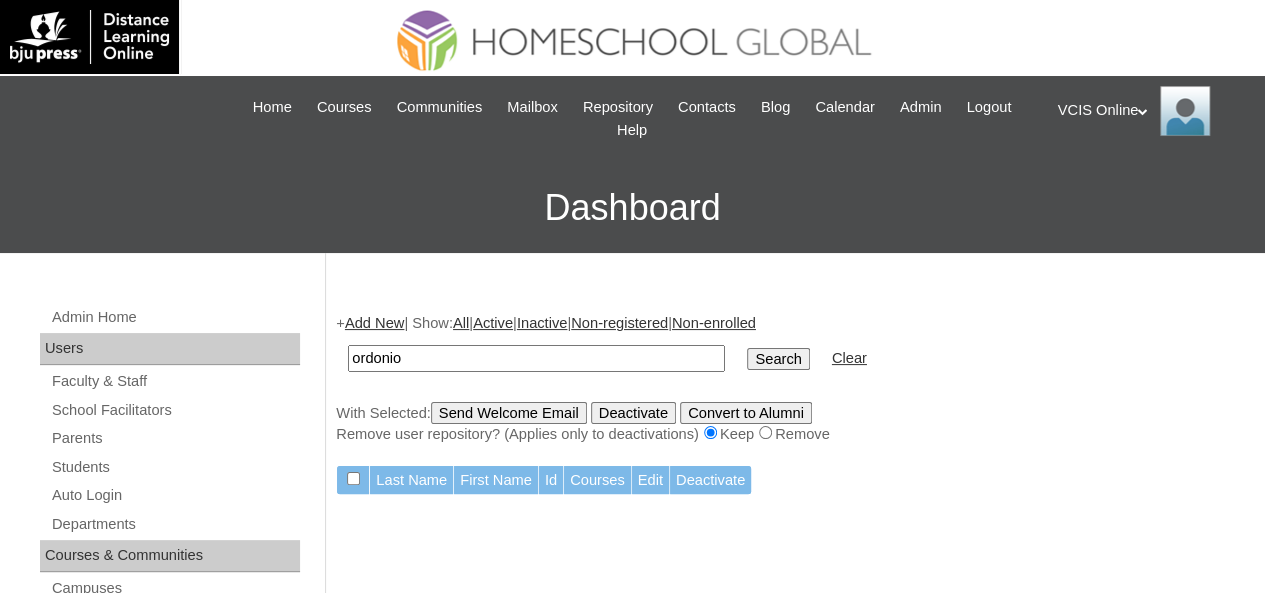 type on "ordonio" 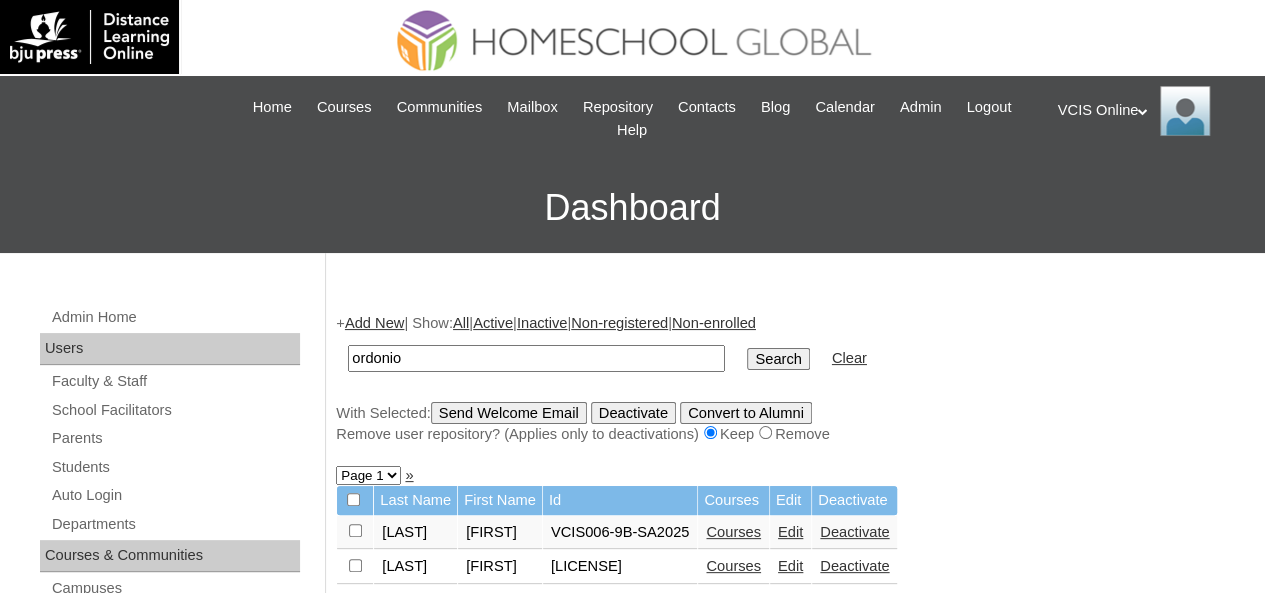 scroll, scrollTop: 100, scrollLeft: 0, axis: vertical 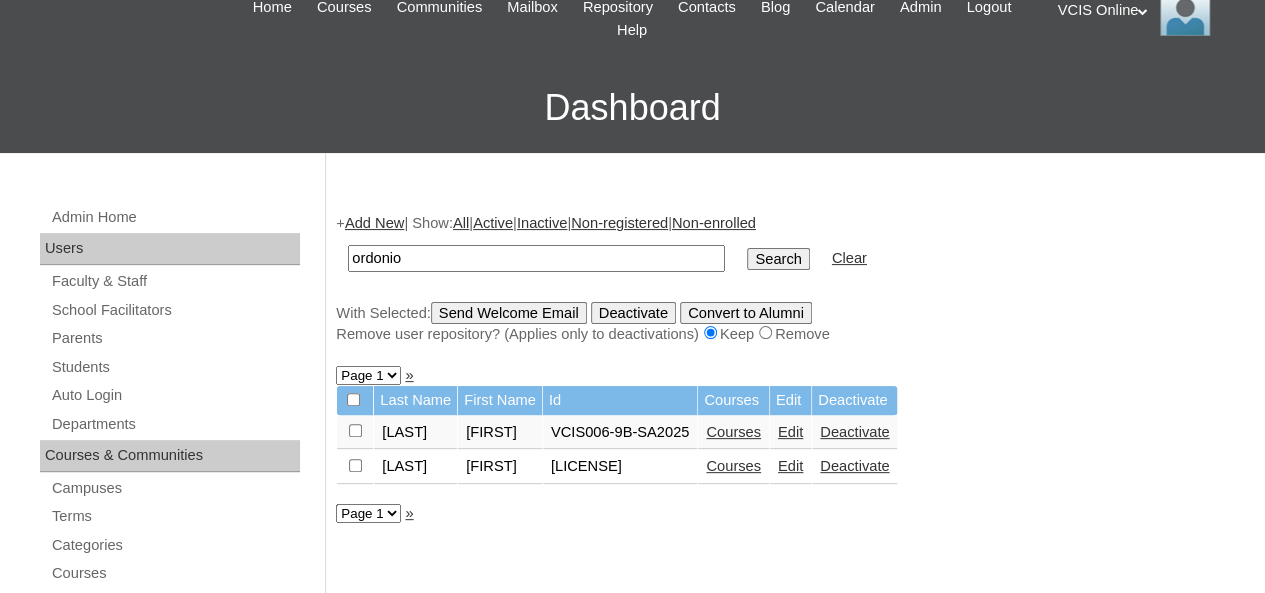 click on "Edit" at bounding box center [790, 432] 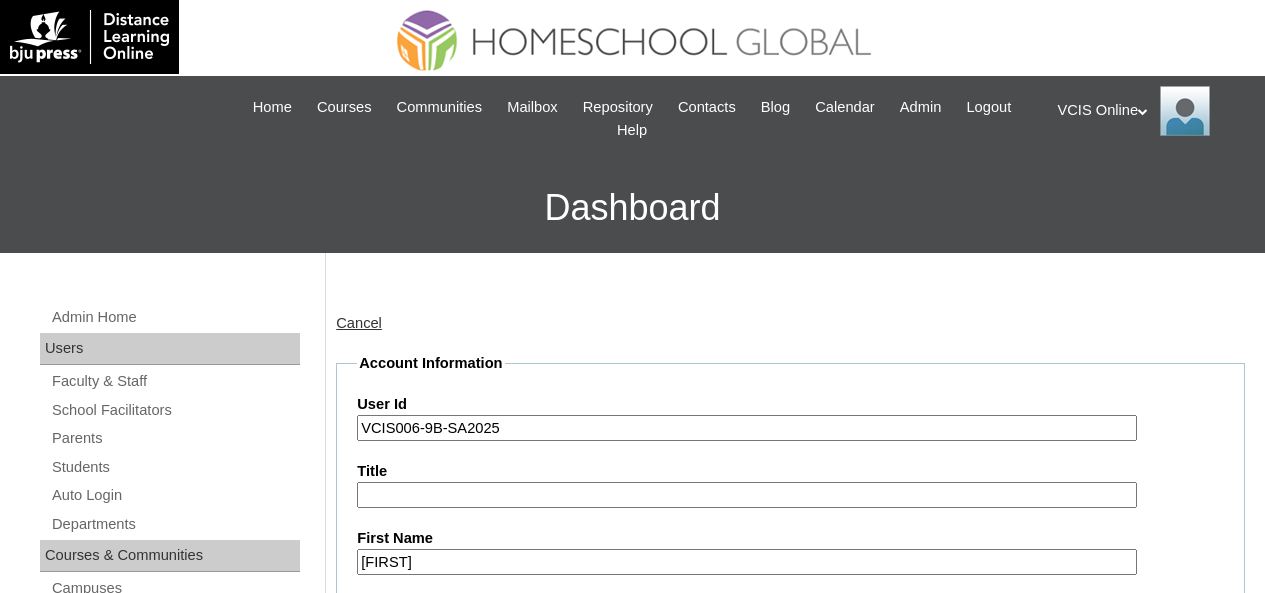 click on "rachelaordonio@yahoo.com" at bounding box center [747, 830] 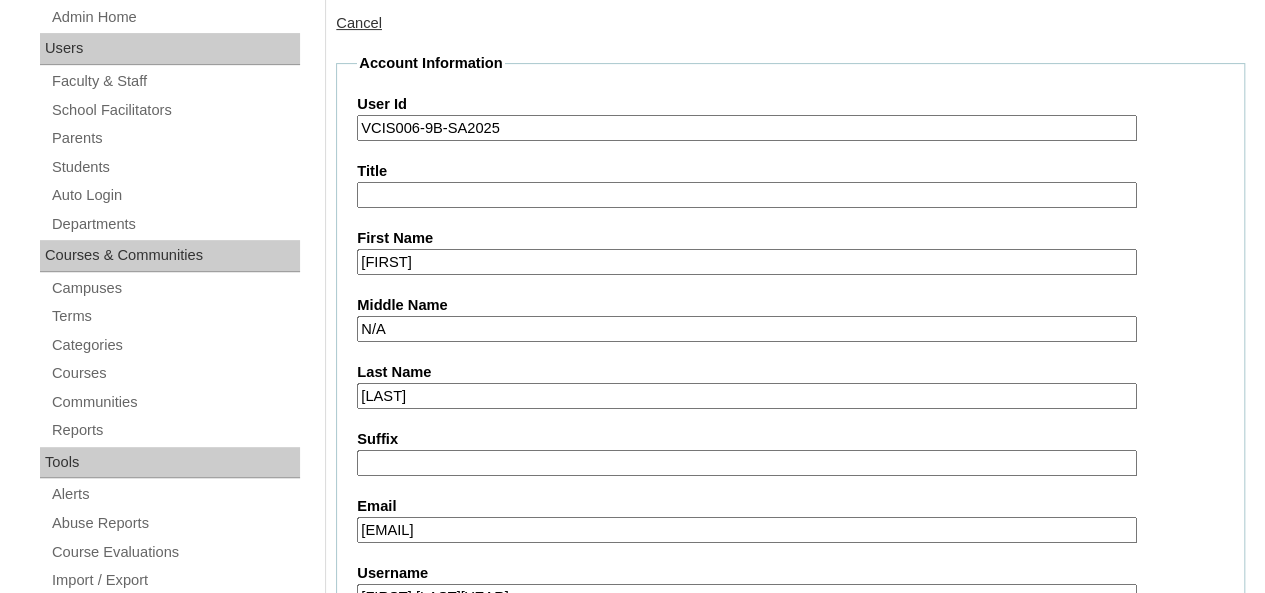 scroll, scrollTop: 300, scrollLeft: 0, axis: vertical 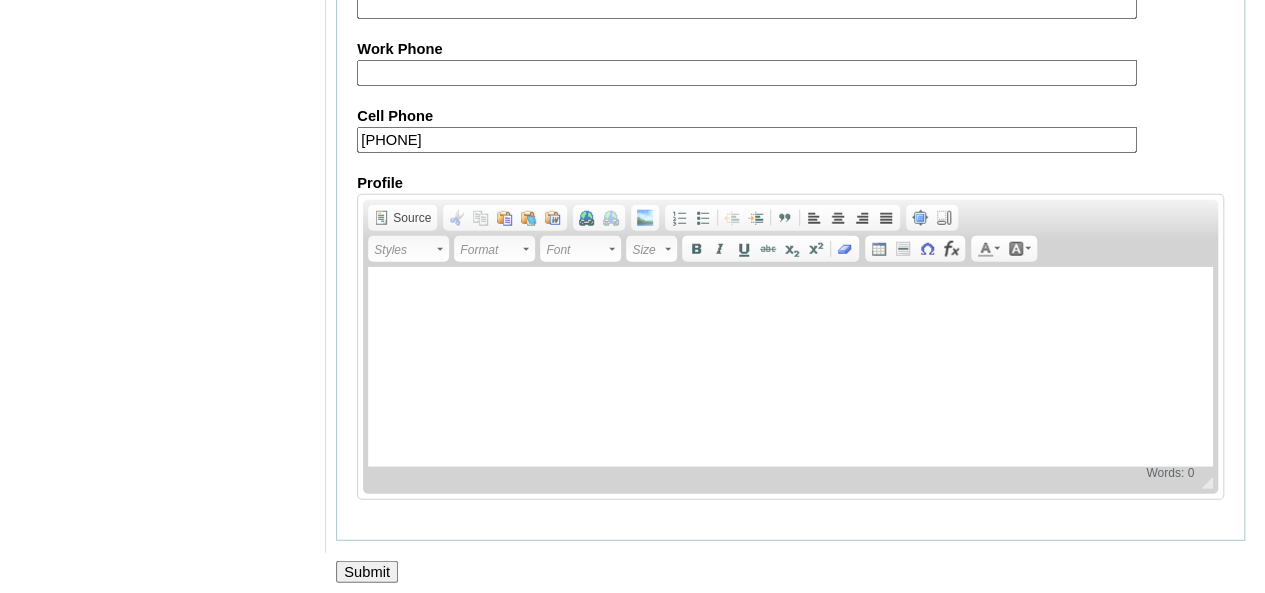 type on "mordonio.student@vcis.edu.ph" 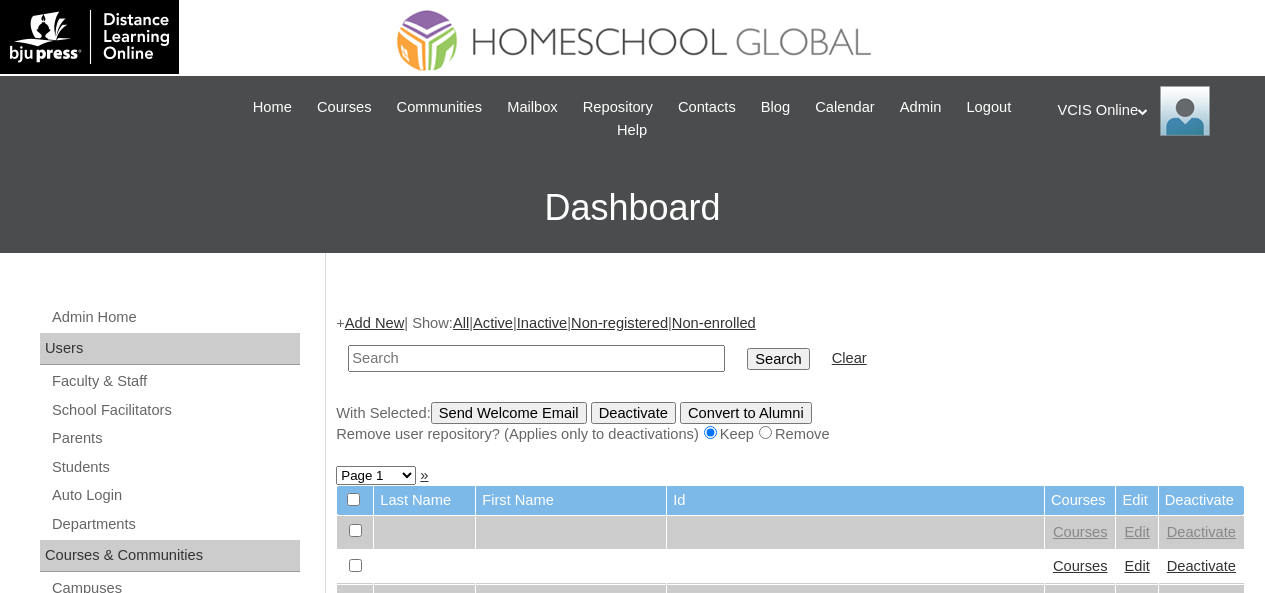 scroll, scrollTop: 0, scrollLeft: 0, axis: both 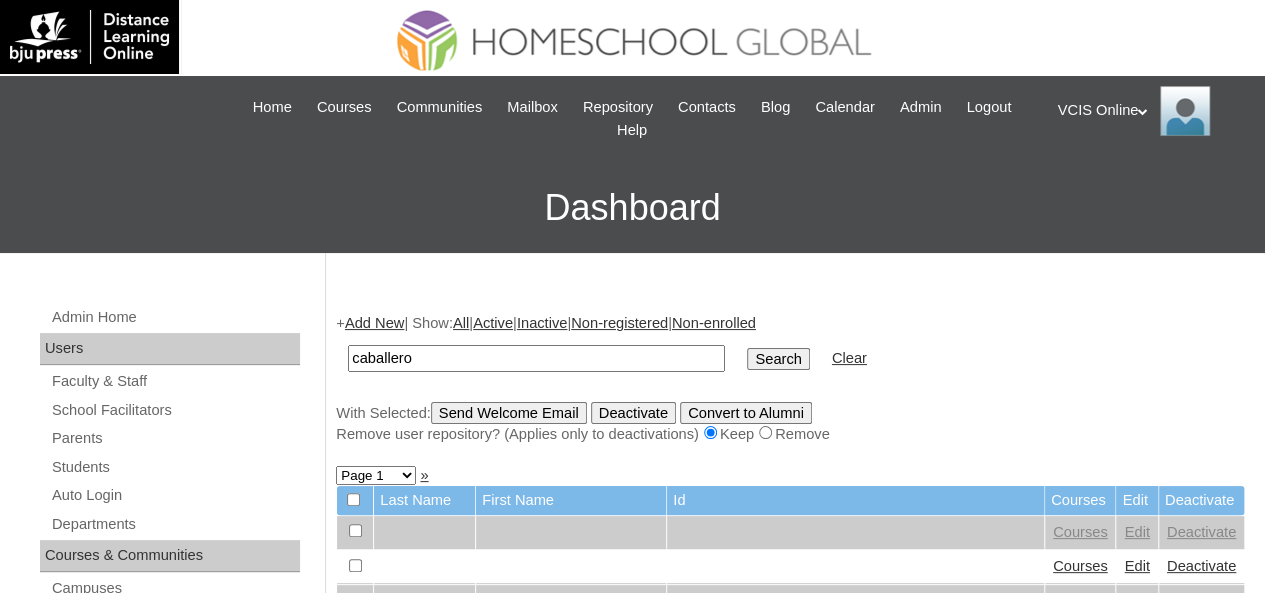 type on "caballero" 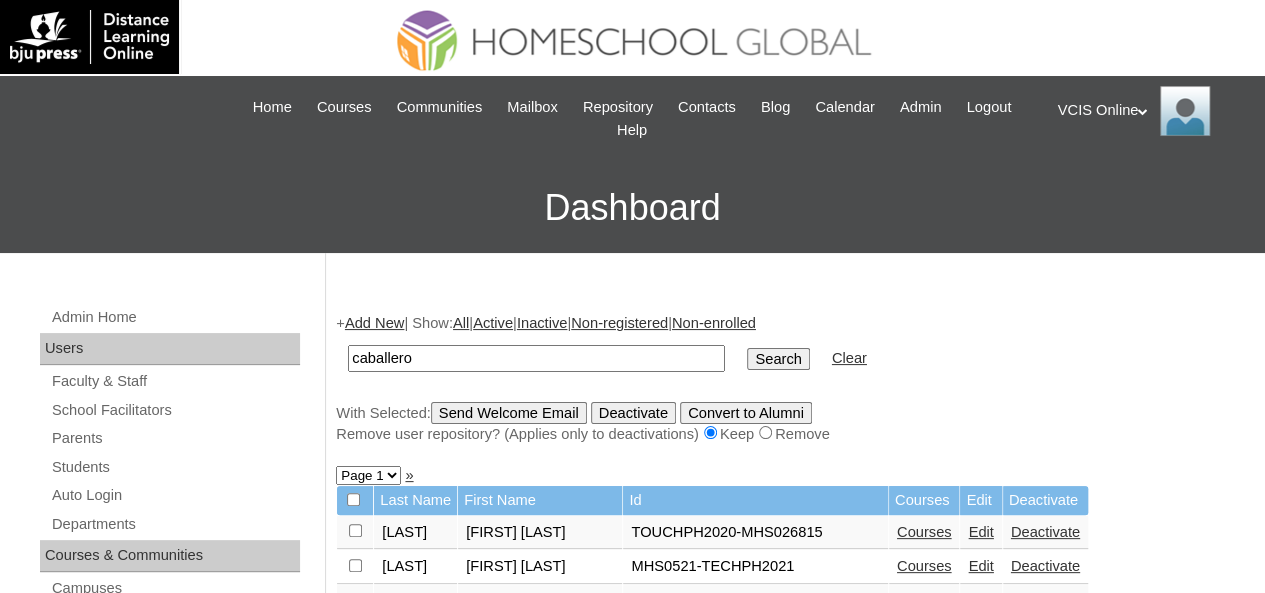 scroll, scrollTop: 300, scrollLeft: 0, axis: vertical 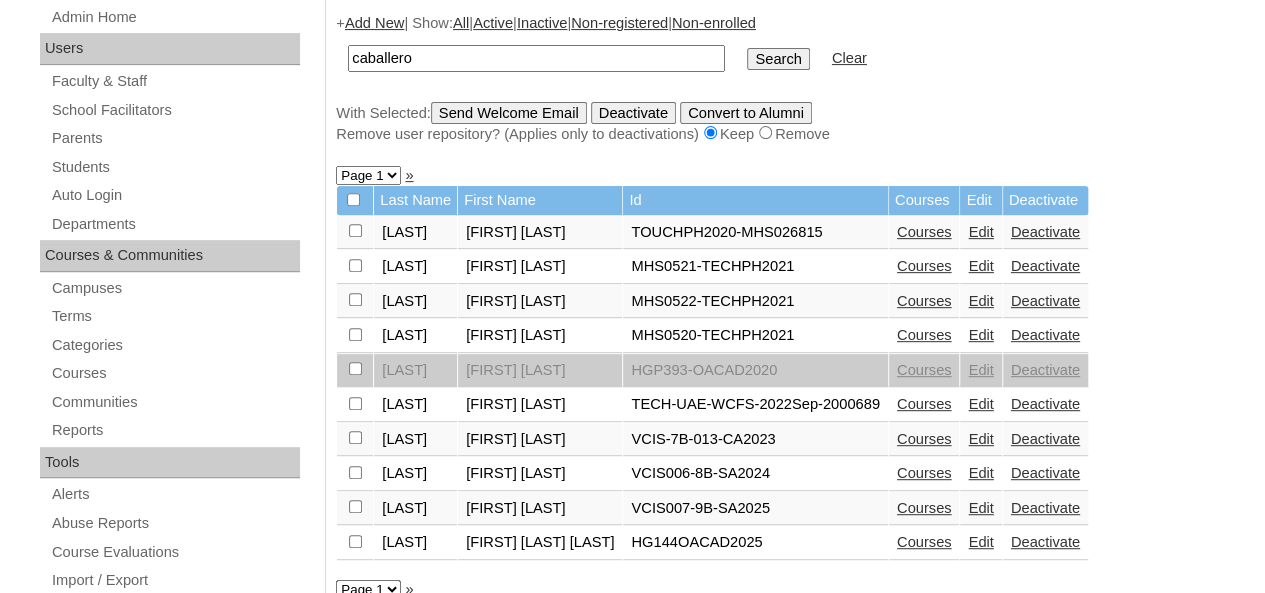 click on "Edit" at bounding box center [980, 508] 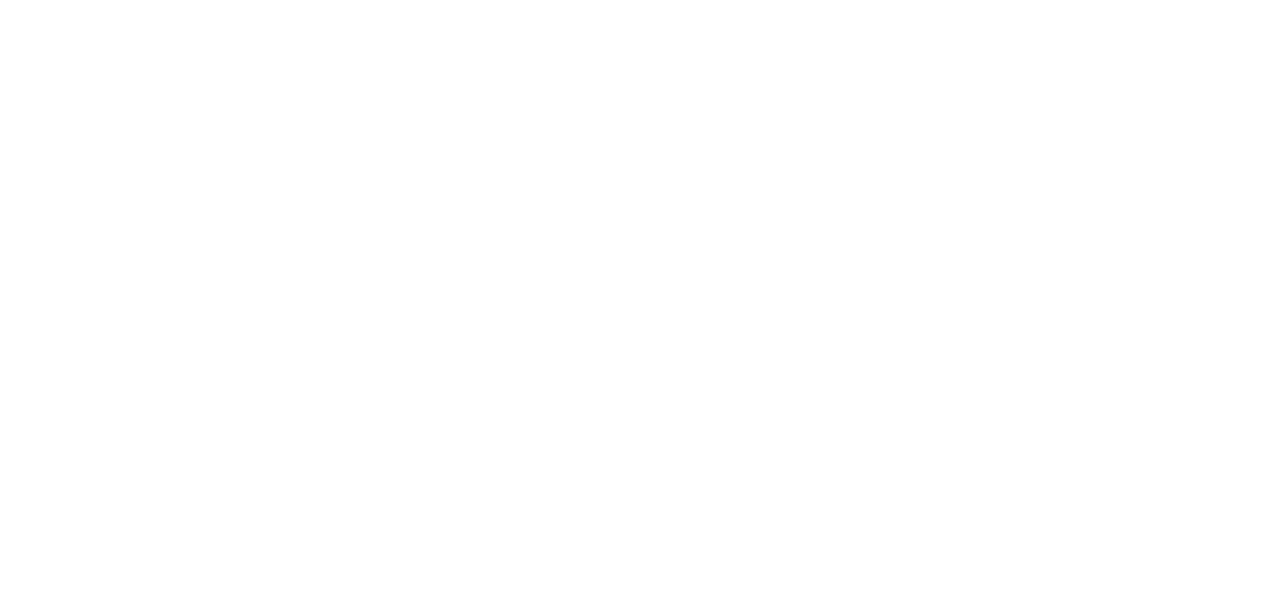 scroll, scrollTop: 0, scrollLeft: 0, axis: both 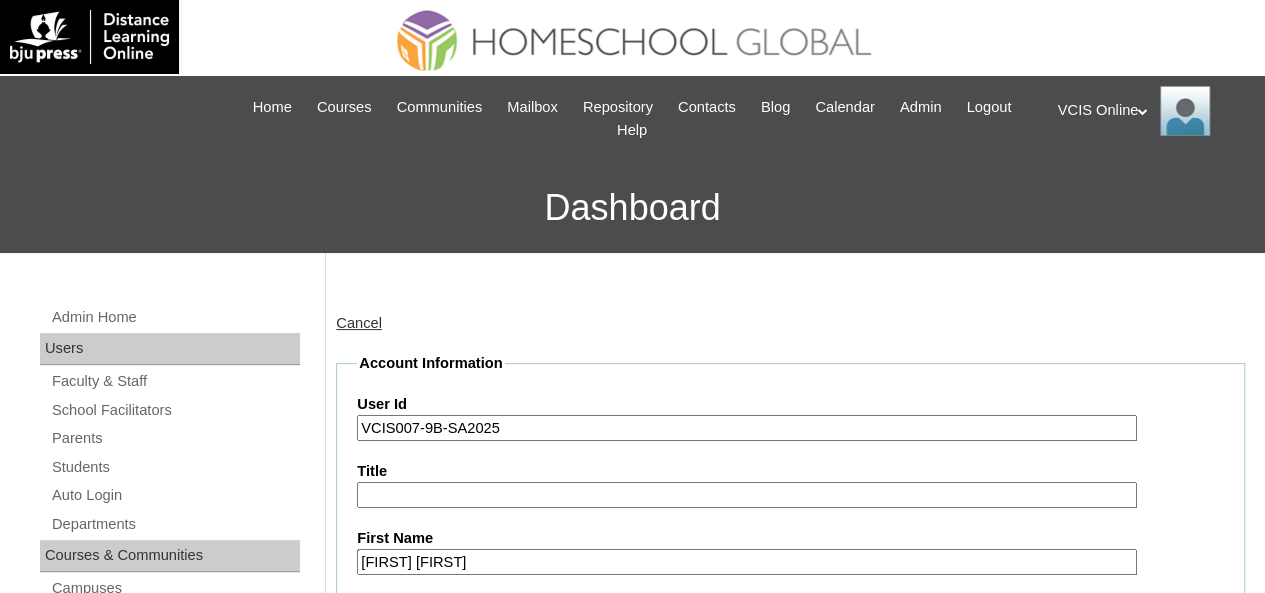 click on "myzoe2011@gmail.com" at bounding box center [747, 830] 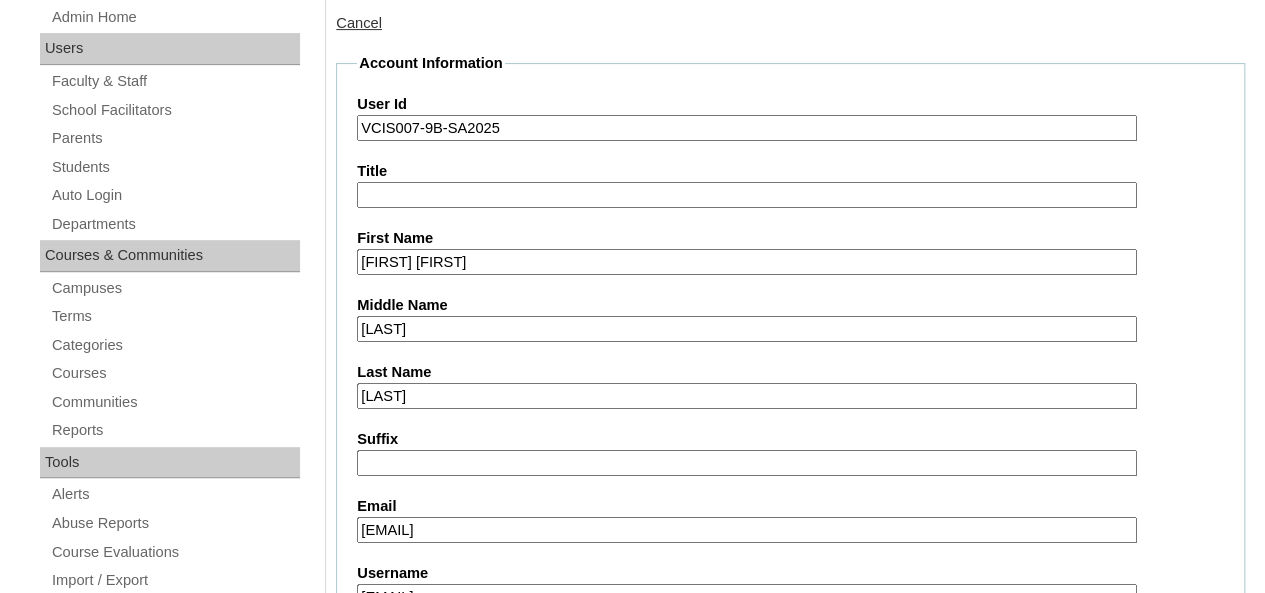 scroll, scrollTop: 300, scrollLeft: 0, axis: vertical 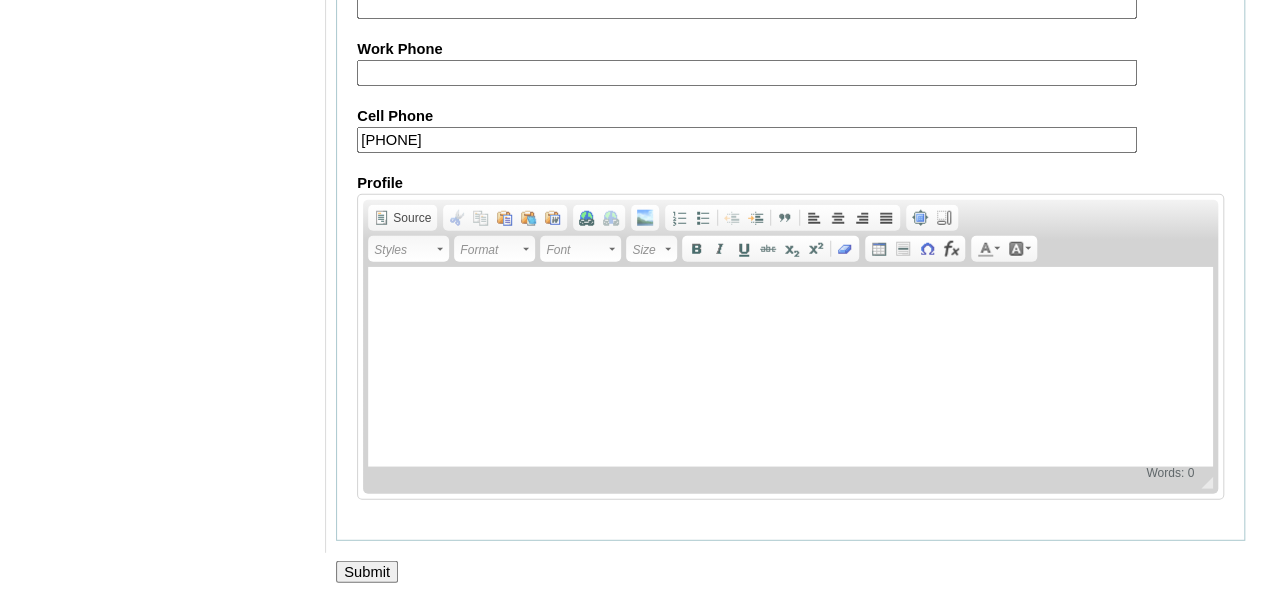 type on "mzcaballero.student@vcis.edu.ph" 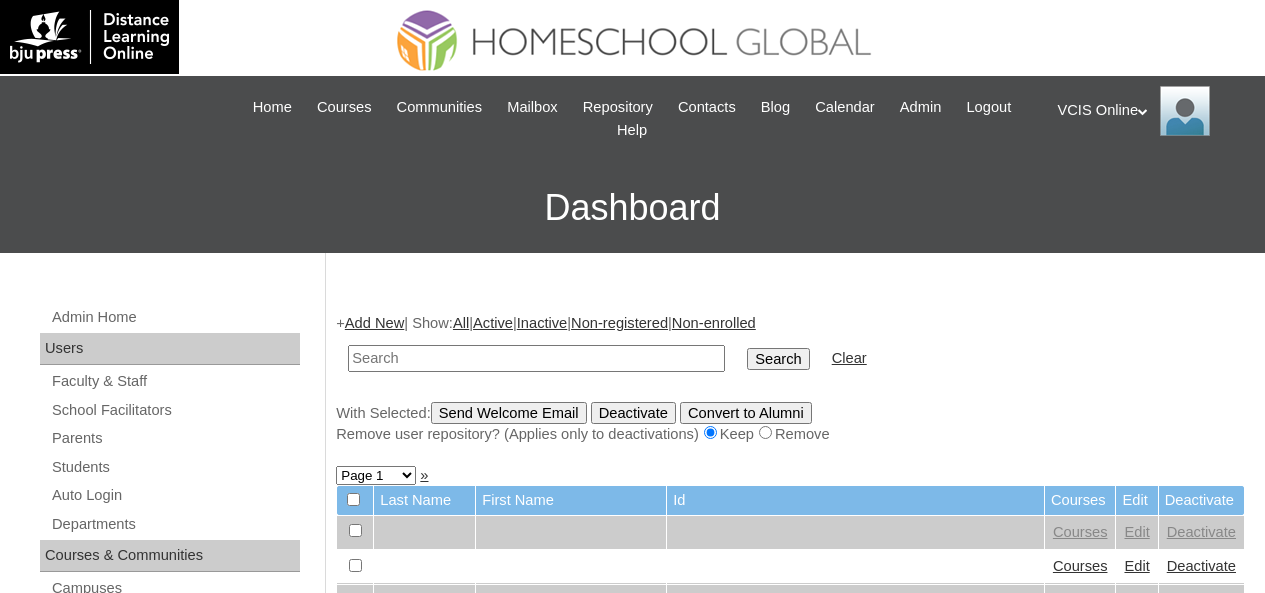 scroll, scrollTop: 0, scrollLeft: 0, axis: both 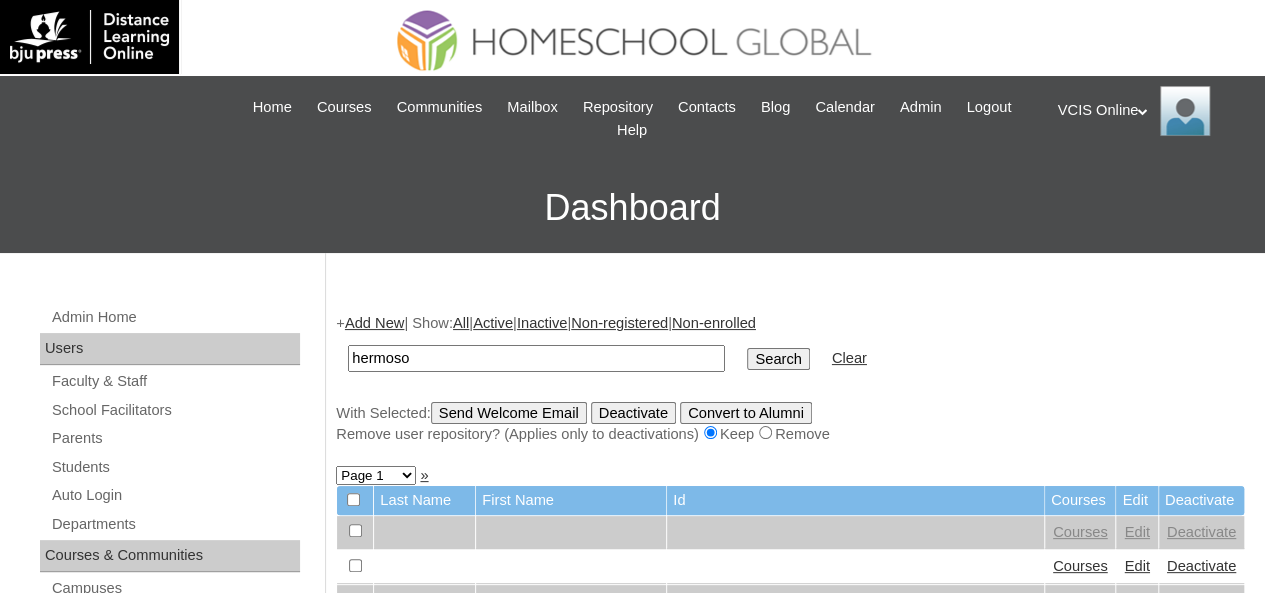 type on "hermoso" 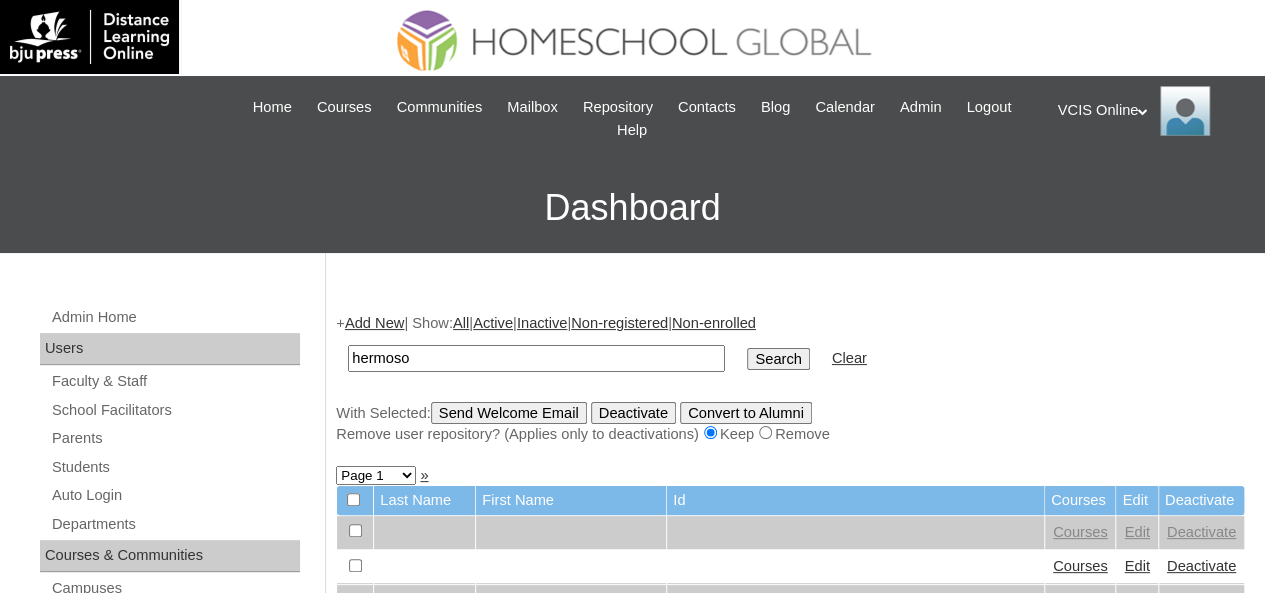 click on "Search" at bounding box center [778, 359] 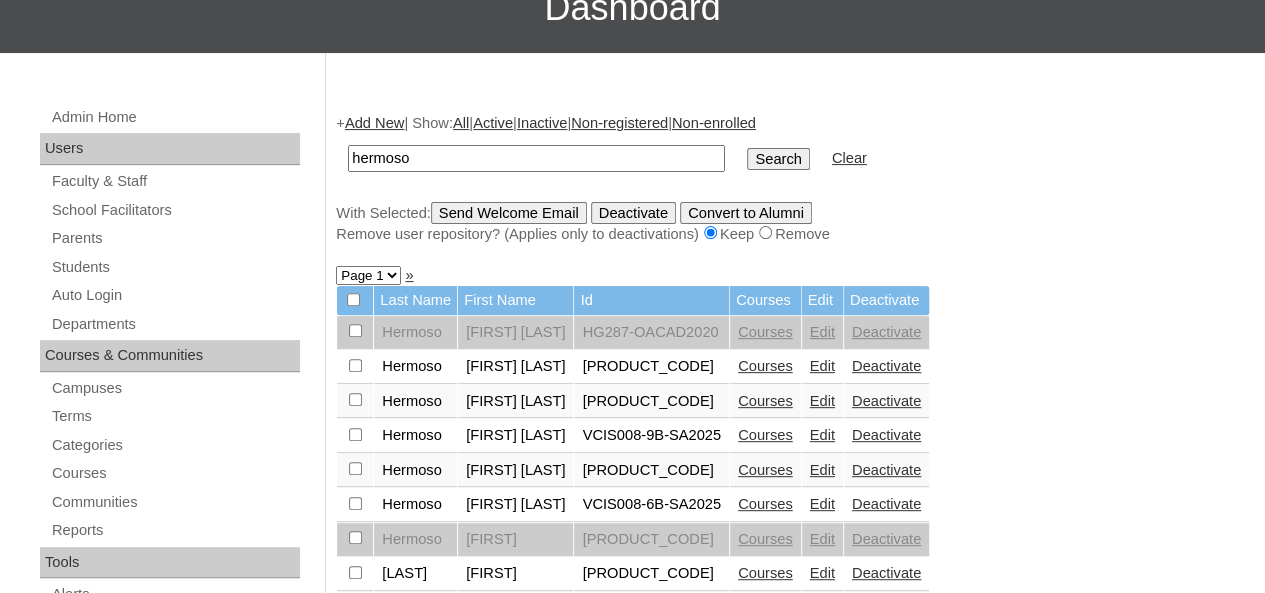 scroll, scrollTop: 300, scrollLeft: 0, axis: vertical 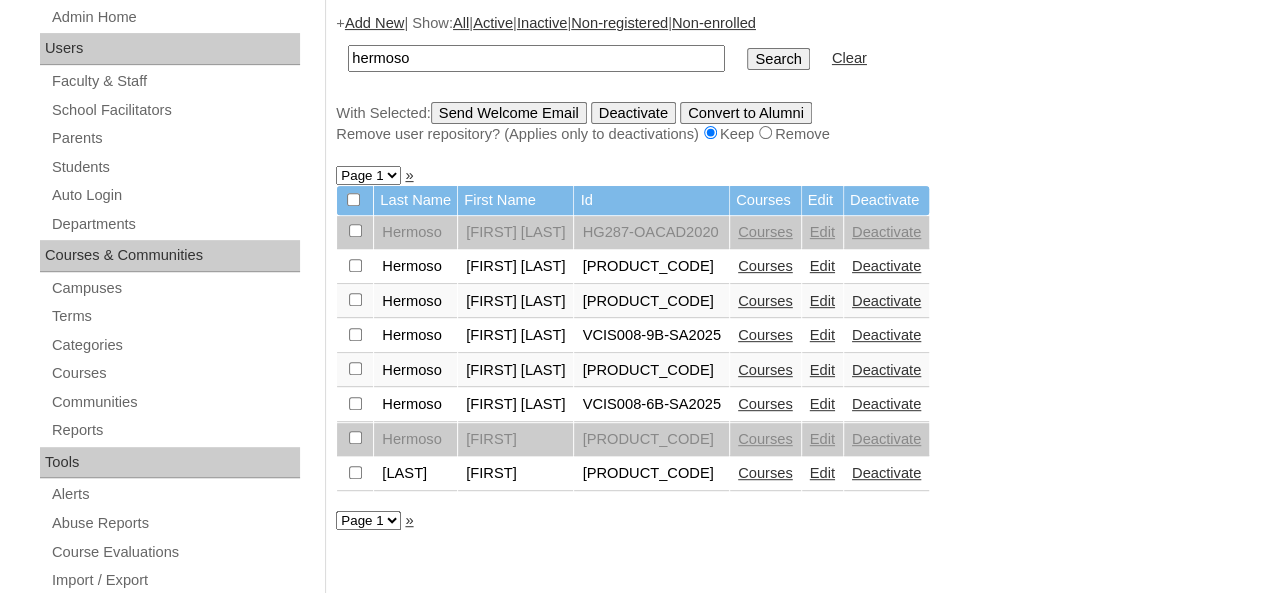 click on "Edit" at bounding box center [822, 335] 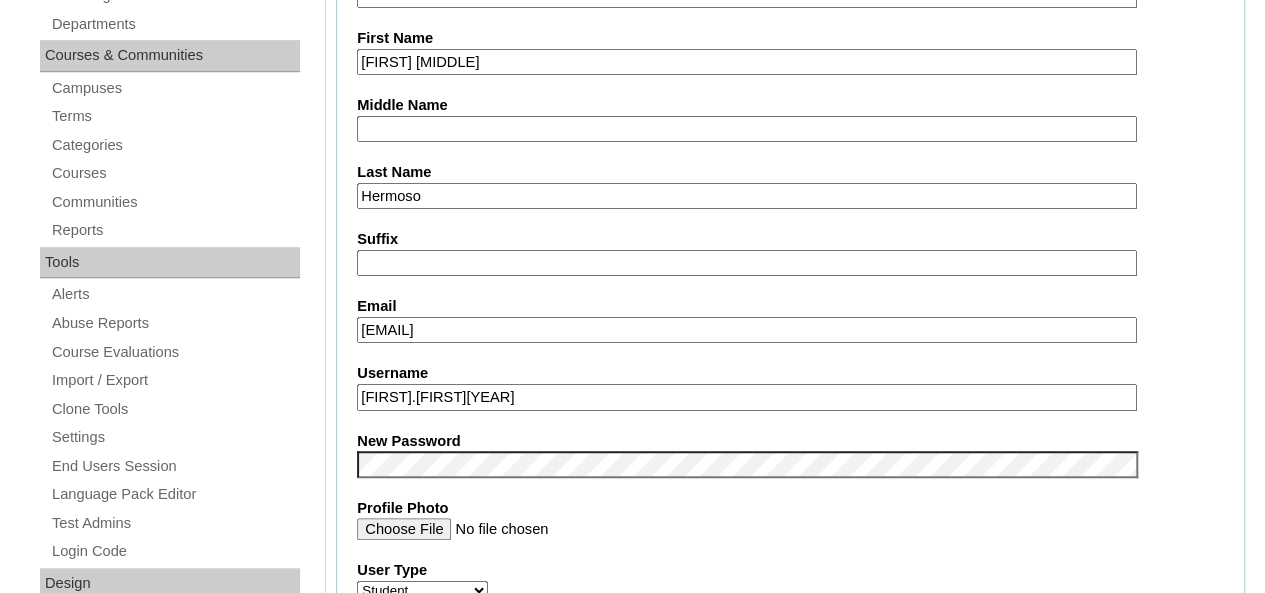 click on "jhing0819@yahoo.com" at bounding box center [747, 330] 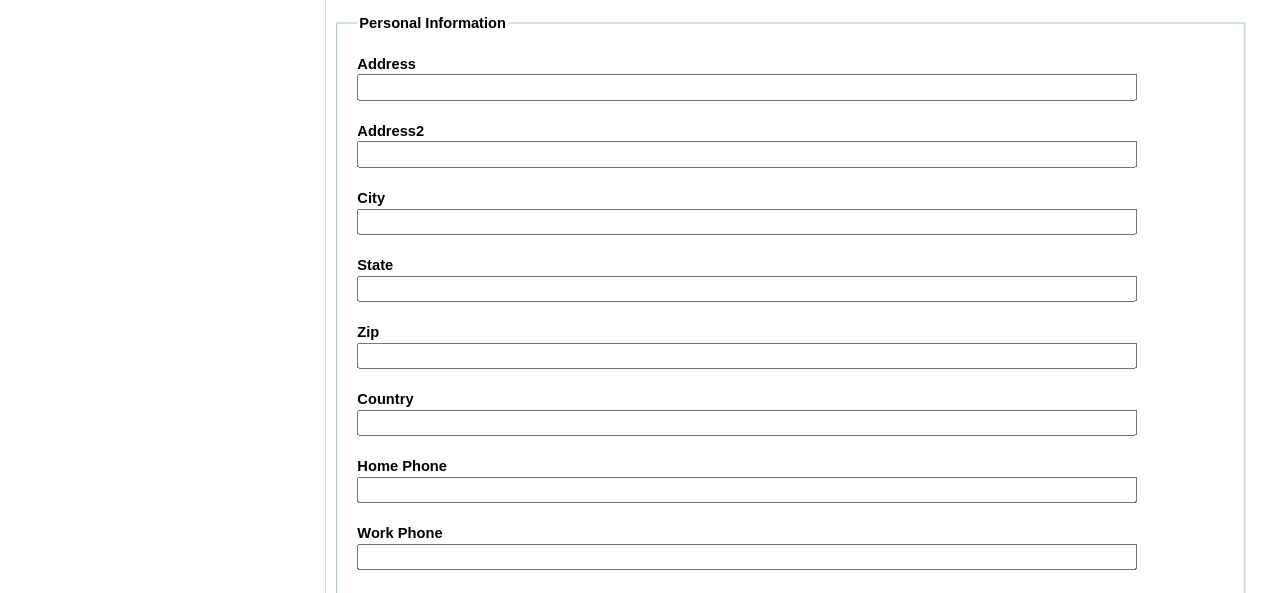 scroll, scrollTop: 2484, scrollLeft: 0, axis: vertical 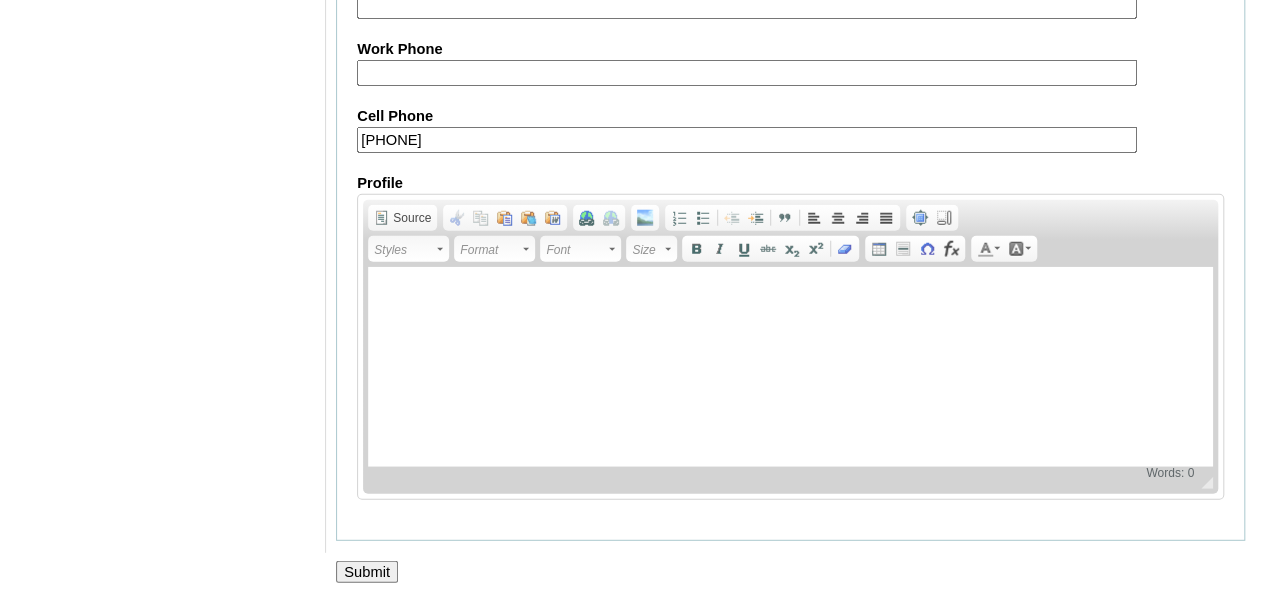 type on "cmhermoso.student@vcis.edu.ph" 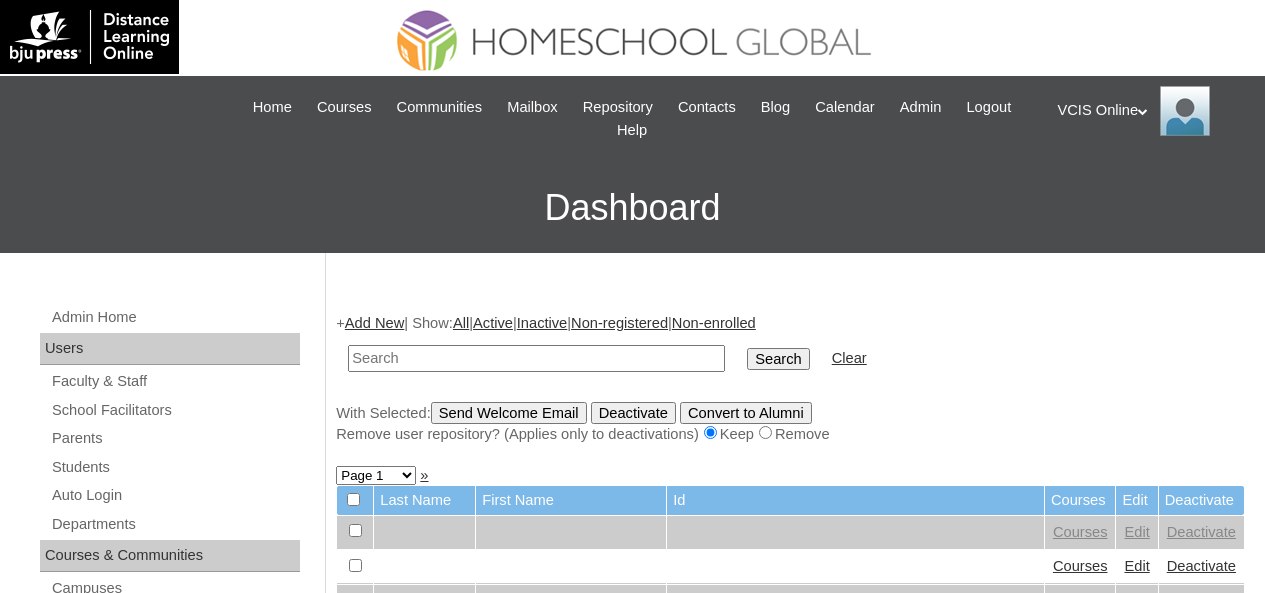 scroll, scrollTop: 0, scrollLeft: 0, axis: both 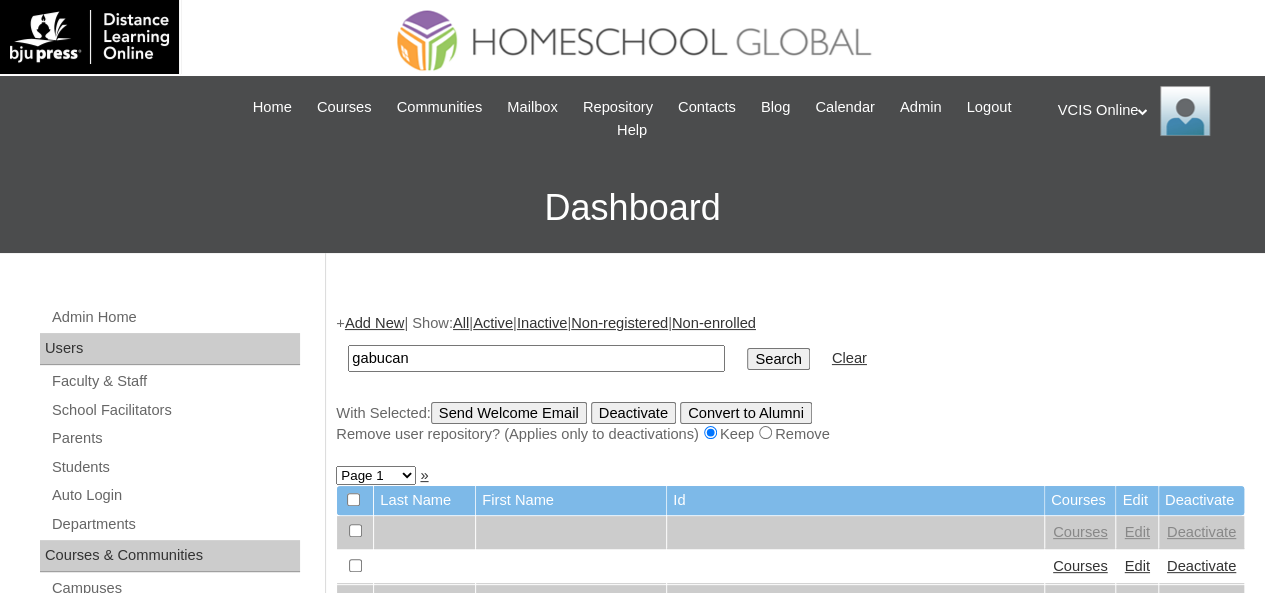 type on "gabucan" 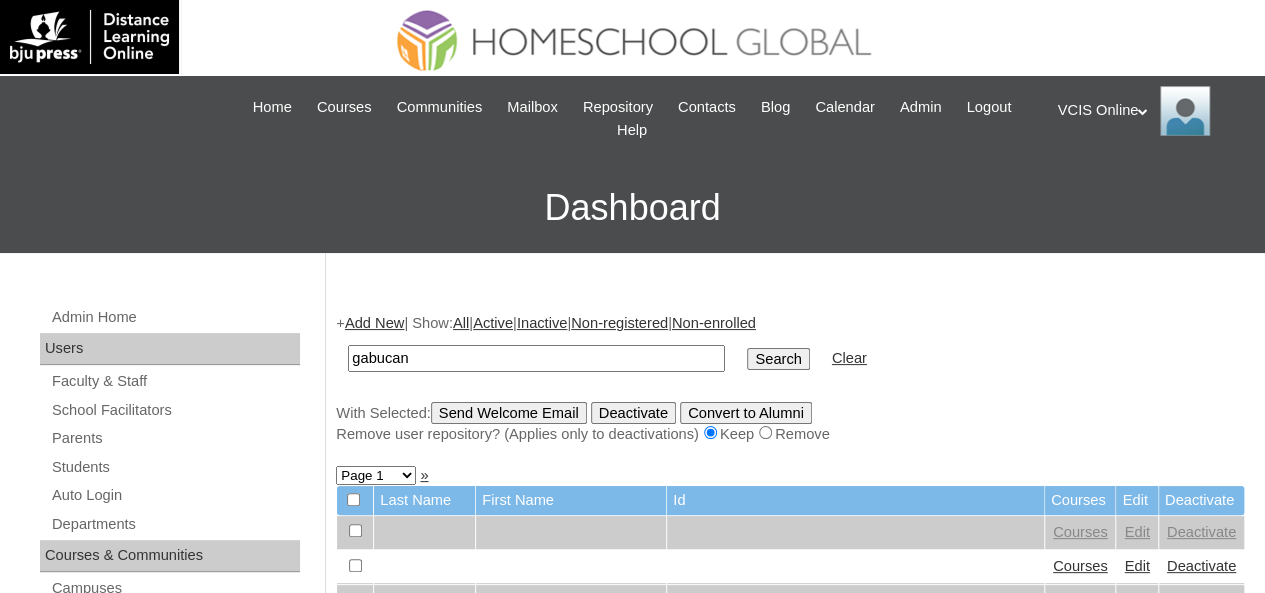 click on "Search" at bounding box center (778, 359) 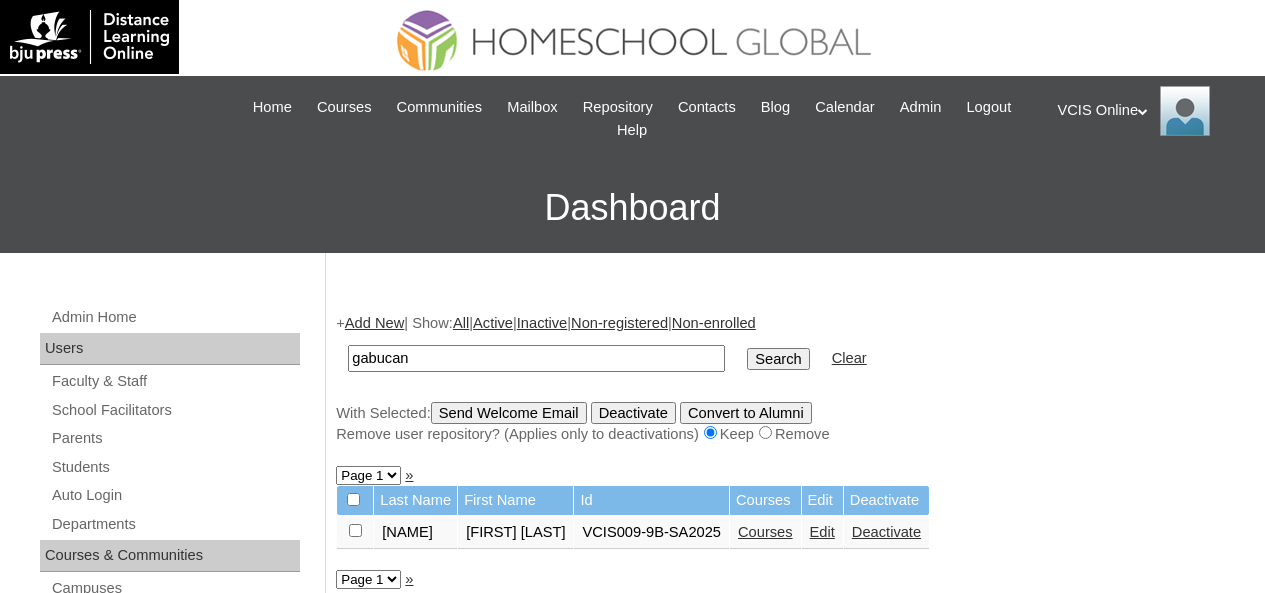 scroll, scrollTop: 0, scrollLeft: 0, axis: both 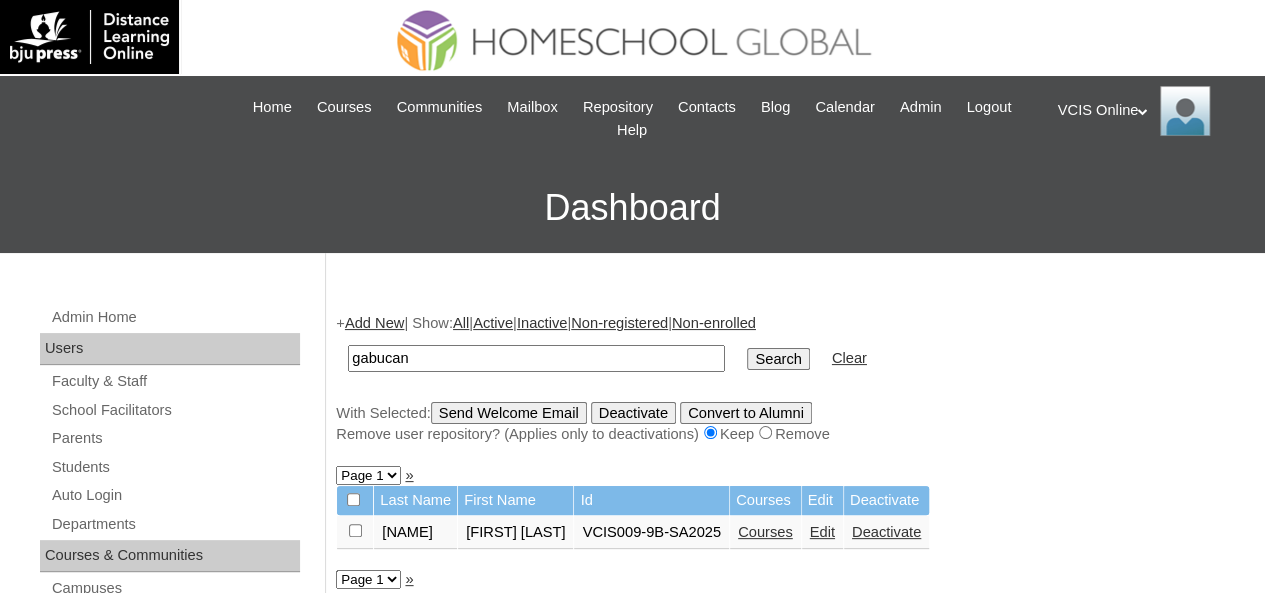 click on "Edit" at bounding box center (822, 532) 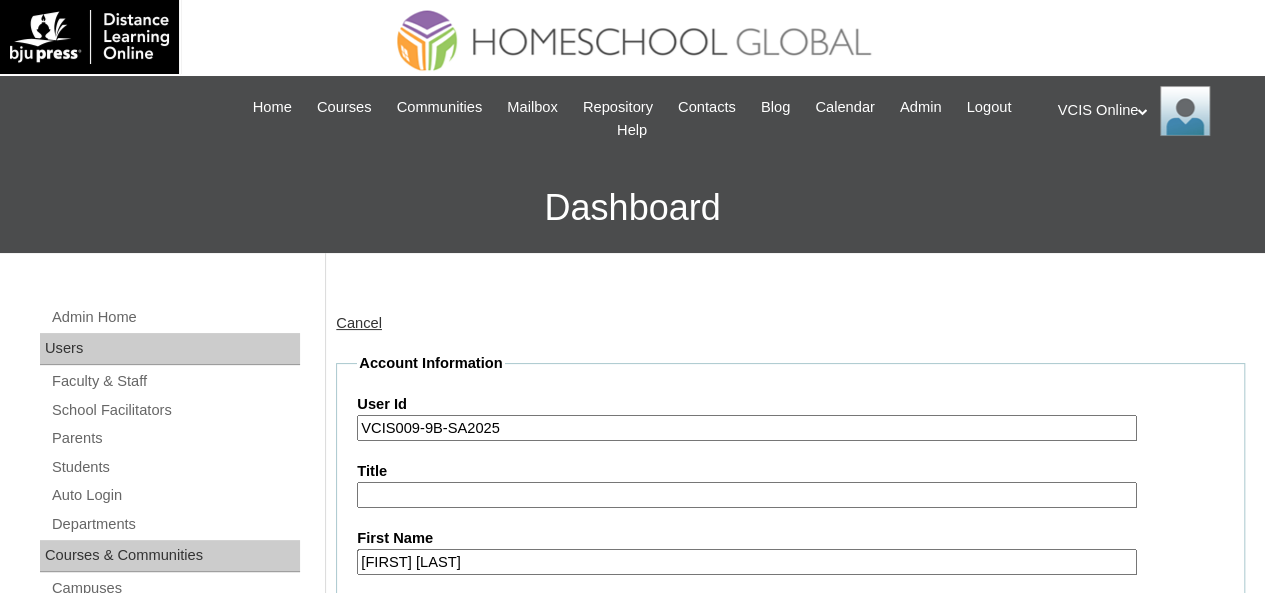 scroll, scrollTop: 300, scrollLeft: 0, axis: vertical 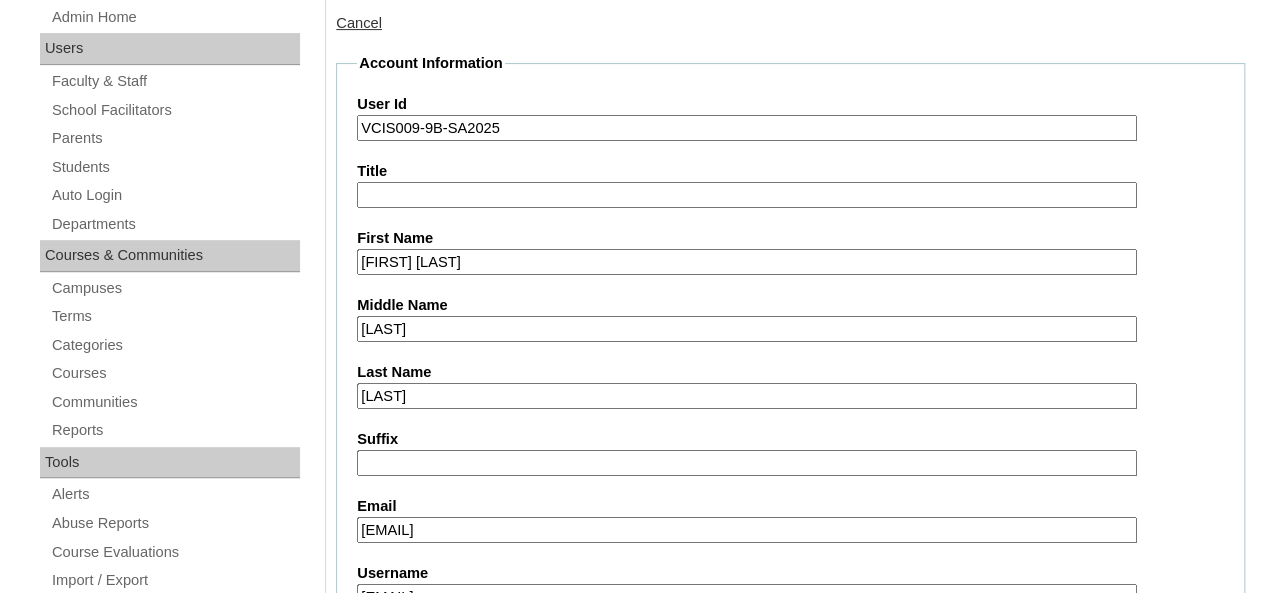 click on "[EMAIL]" at bounding box center [747, 530] 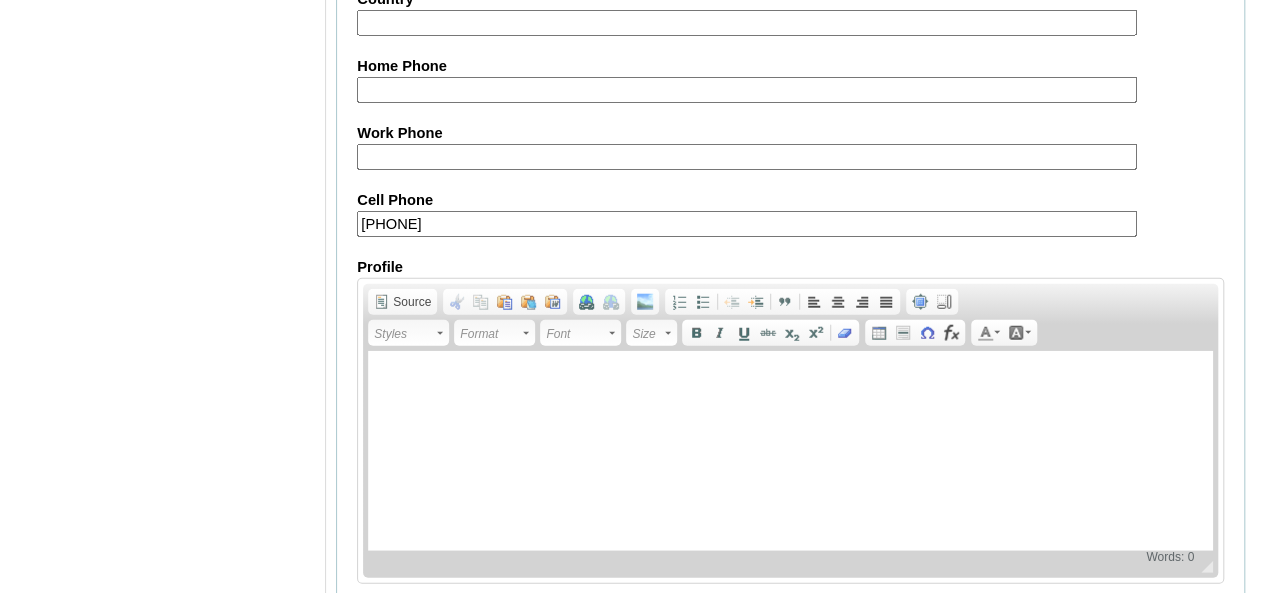 scroll, scrollTop: 2484, scrollLeft: 0, axis: vertical 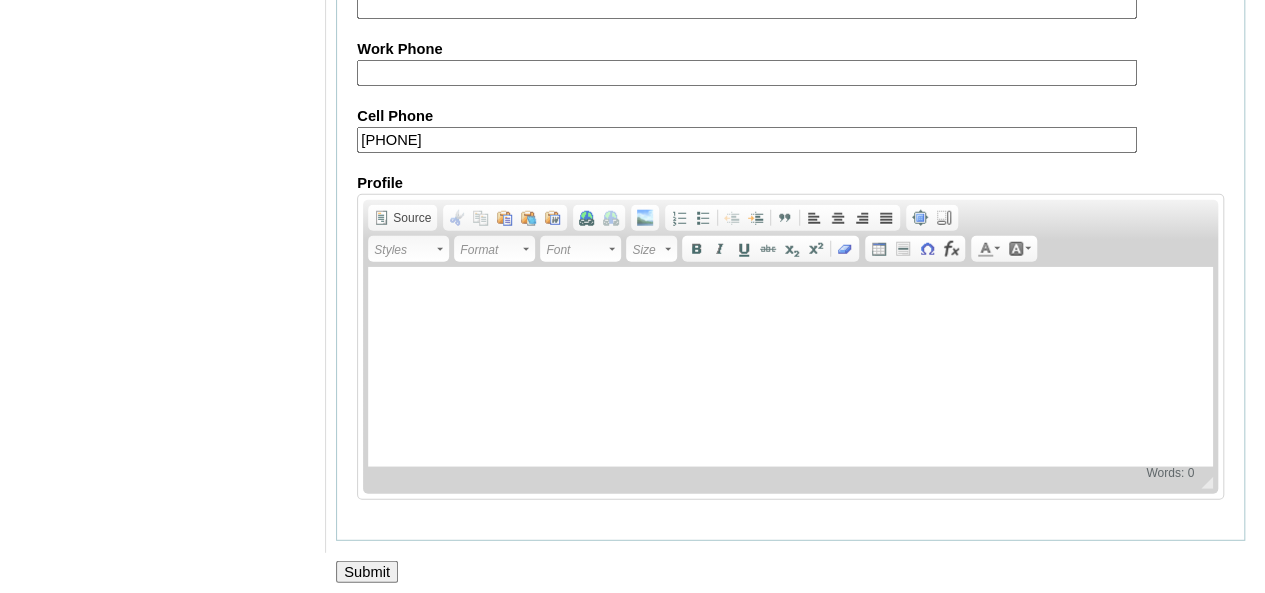 type on "[EMAIL]" 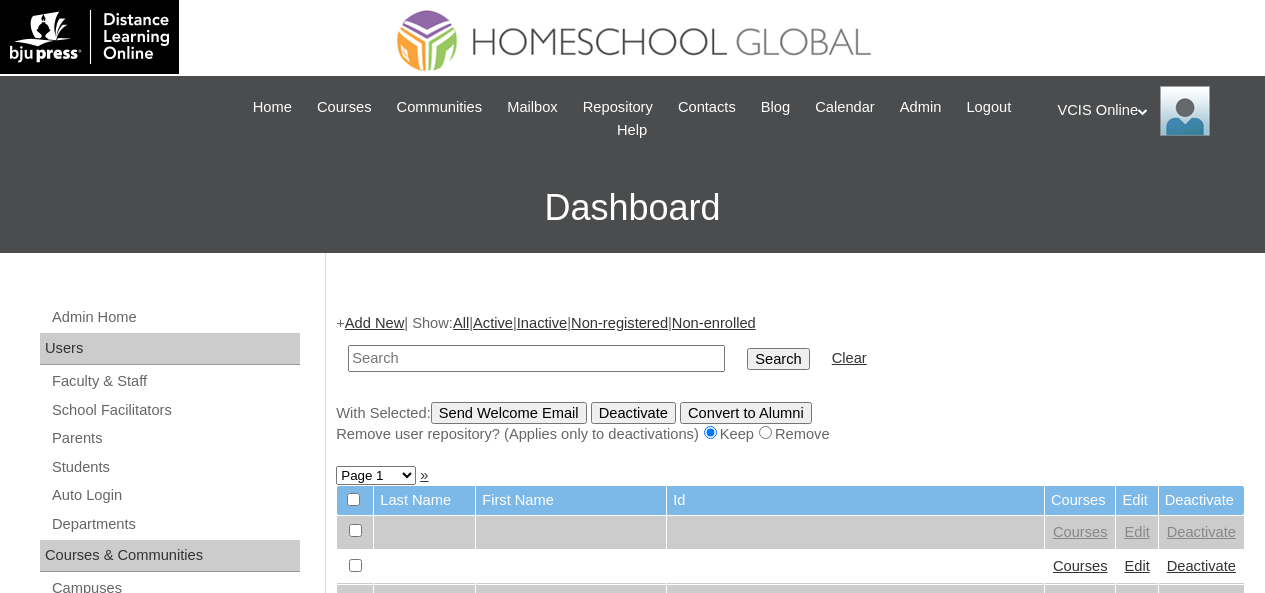 scroll, scrollTop: 0, scrollLeft: 0, axis: both 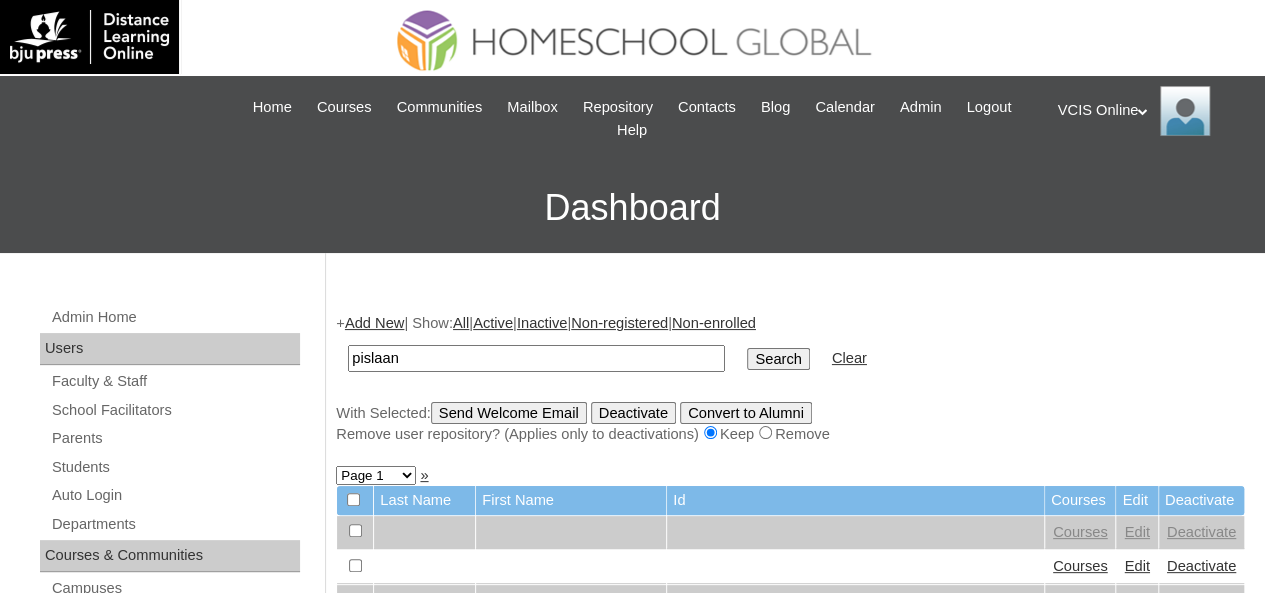 type on "pislaan" 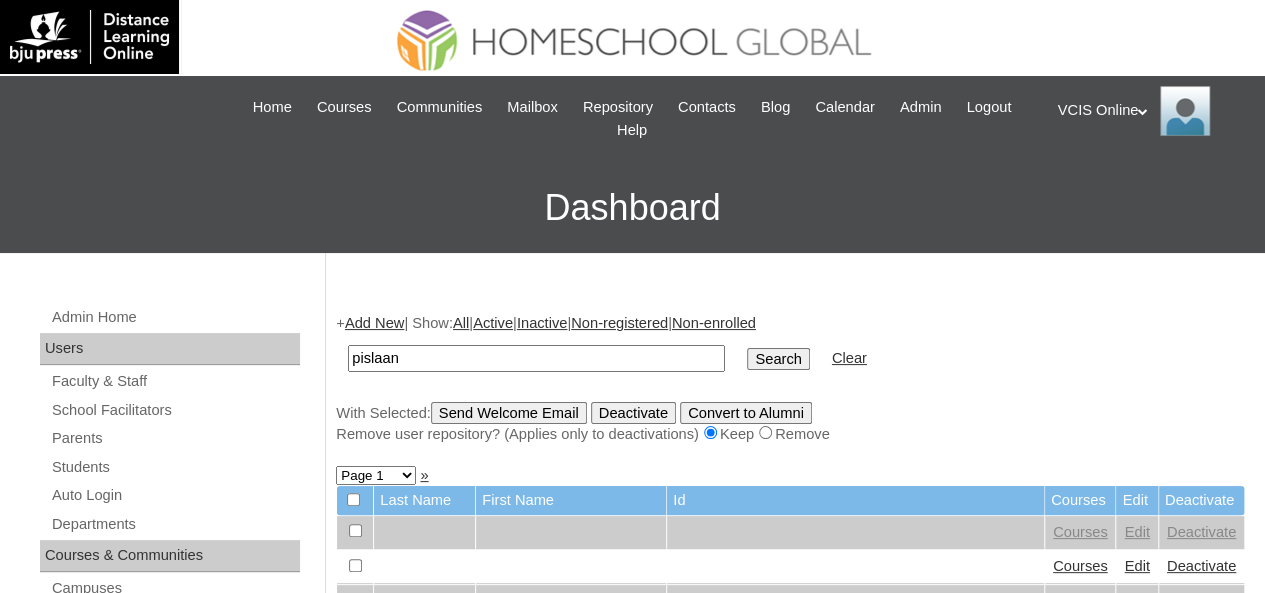 click on "Search" at bounding box center (778, 359) 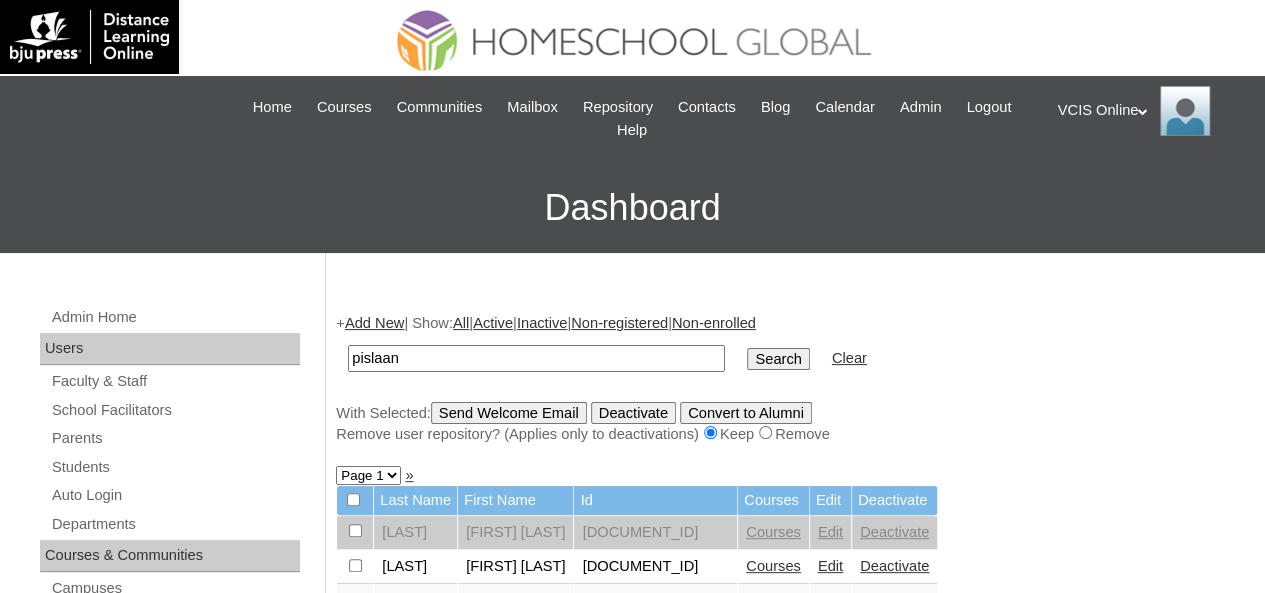 scroll, scrollTop: 100, scrollLeft: 0, axis: vertical 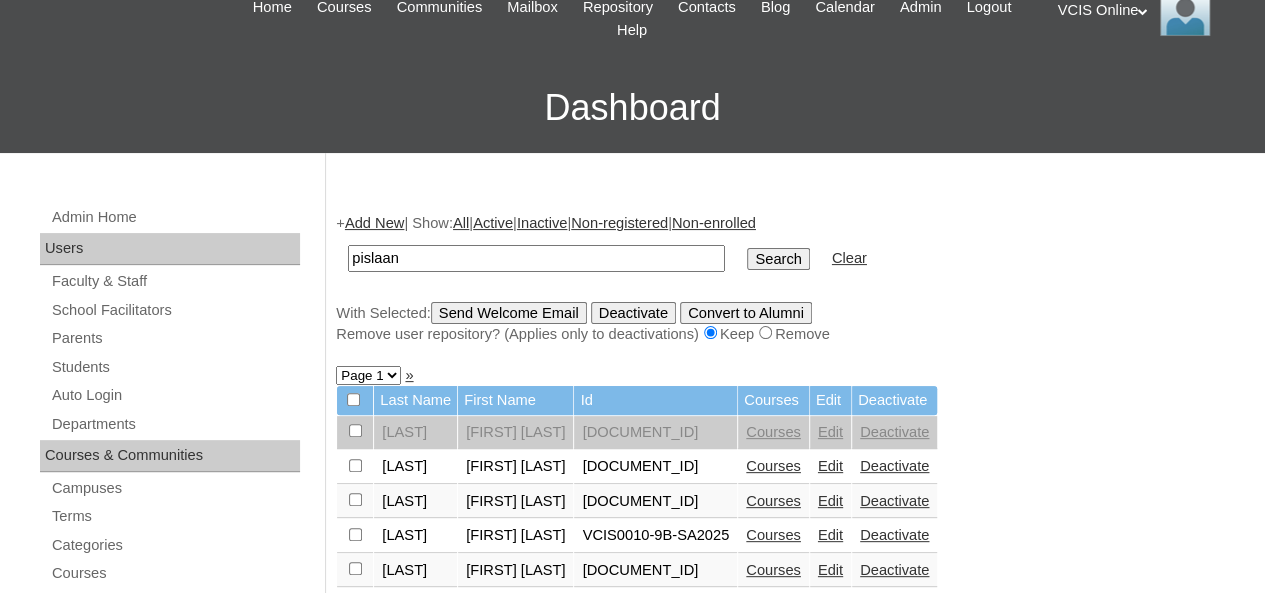 click on "Edit" at bounding box center (830, 535) 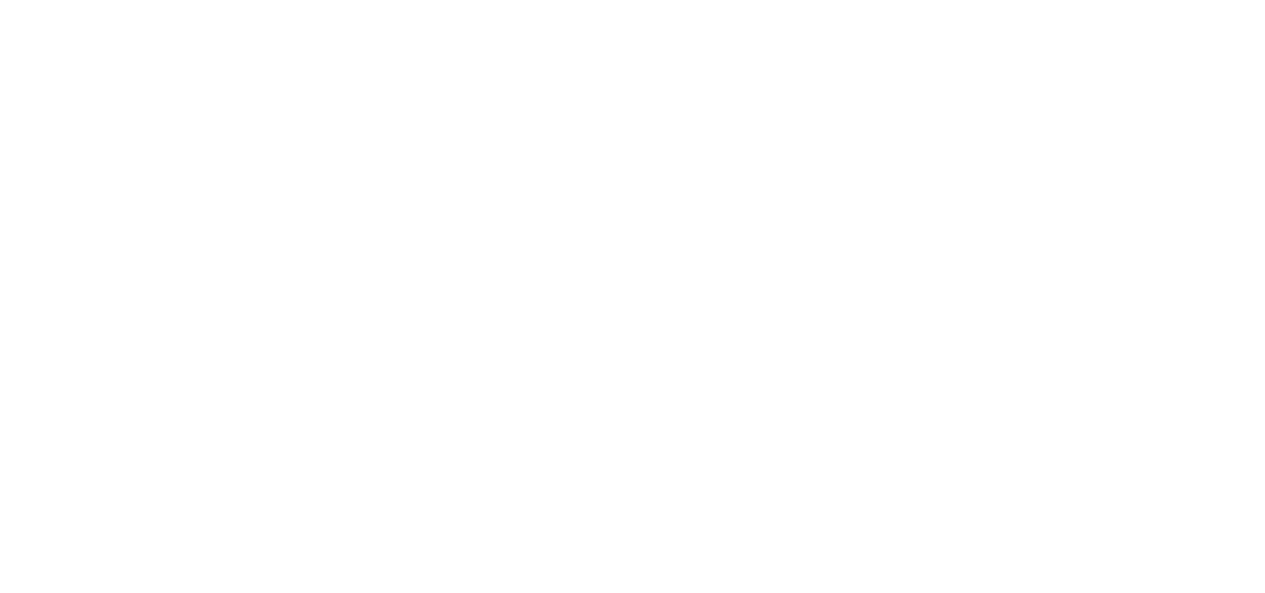 scroll, scrollTop: 0, scrollLeft: 0, axis: both 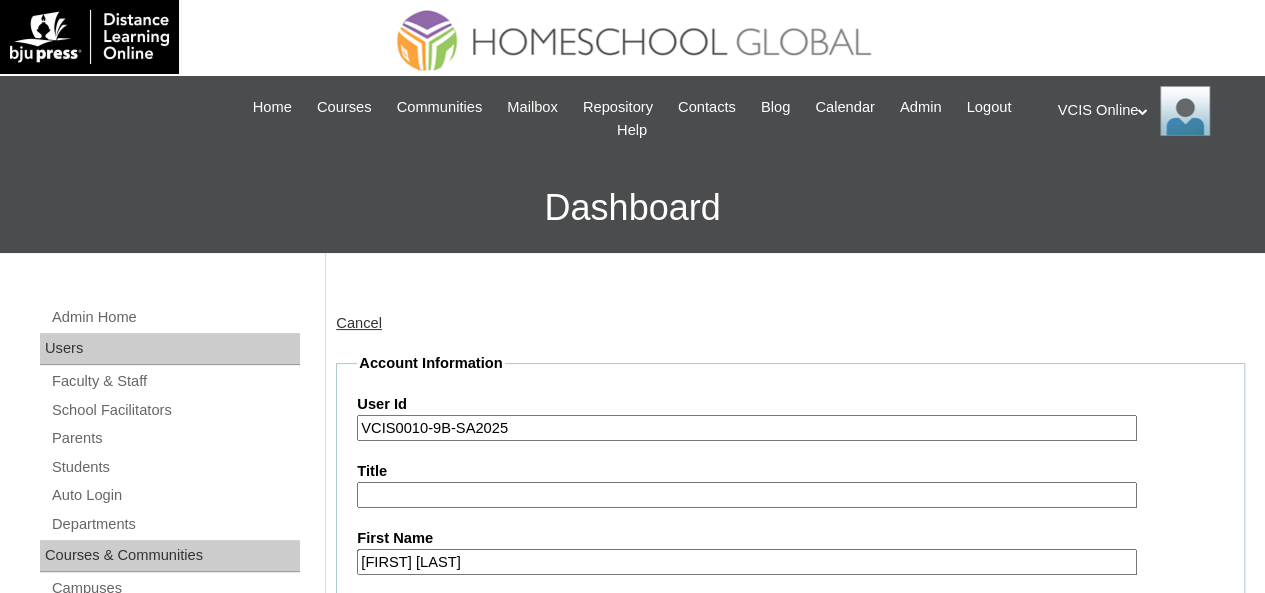 click on "VCIS0010-9B-SA2025" at bounding box center [747, 428] 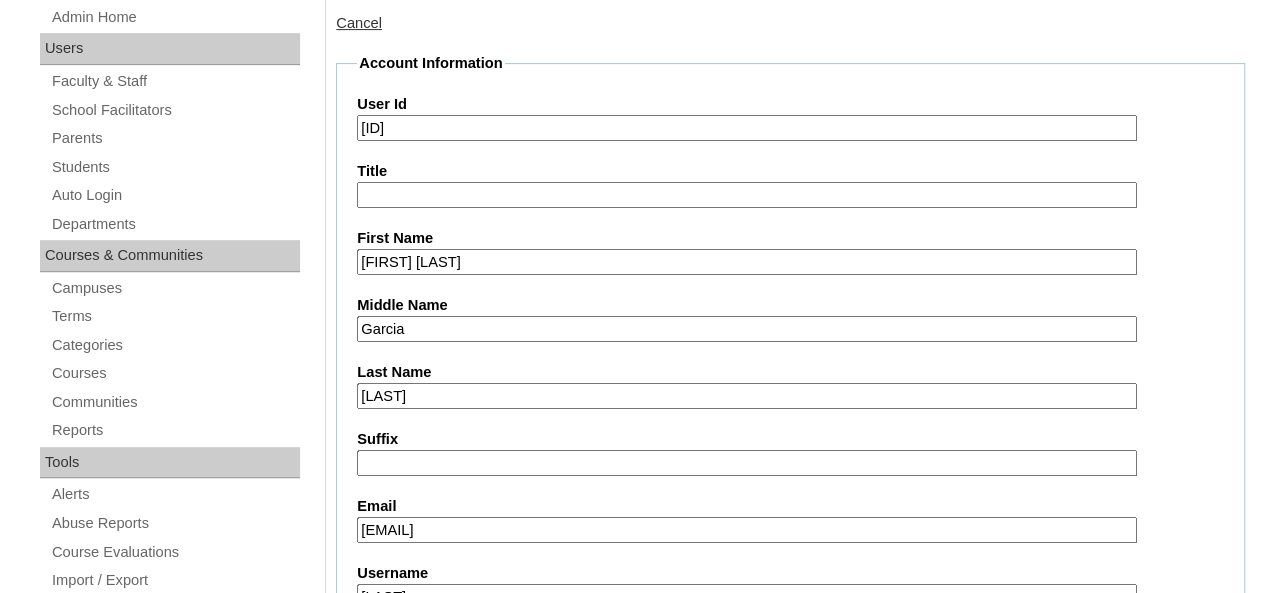 scroll, scrollTop: 400, scrollLeft: 0, axis: vertical 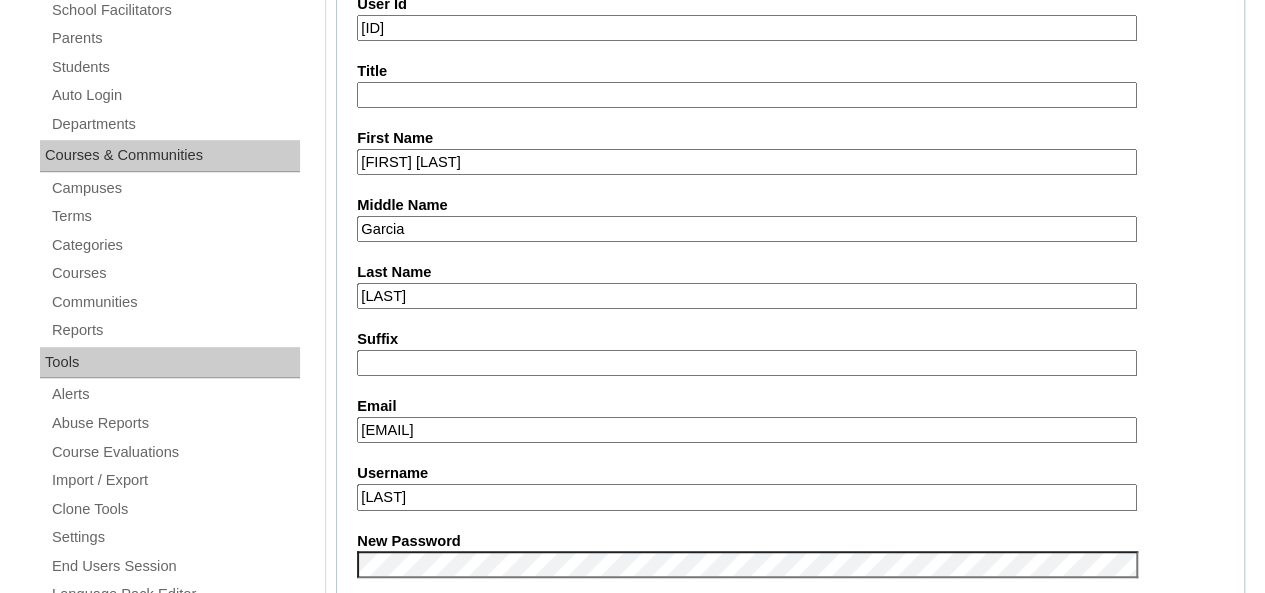 type on "[ID]" 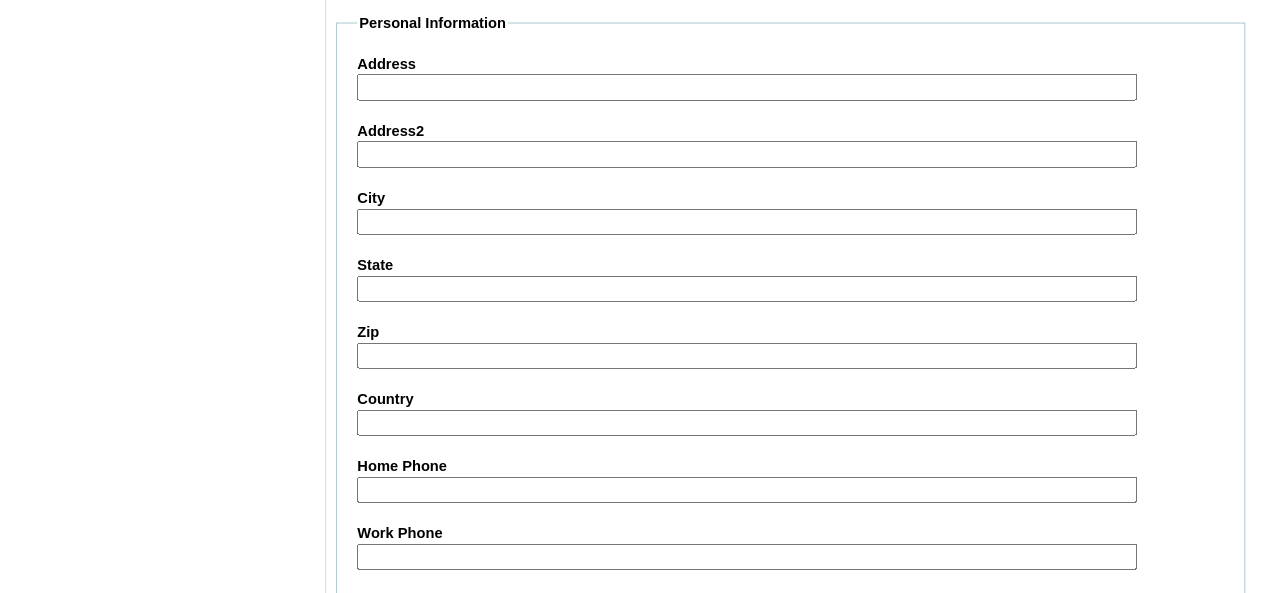 scroll, scrollTop: 2484, scrollLeft: 0, axis: vertical 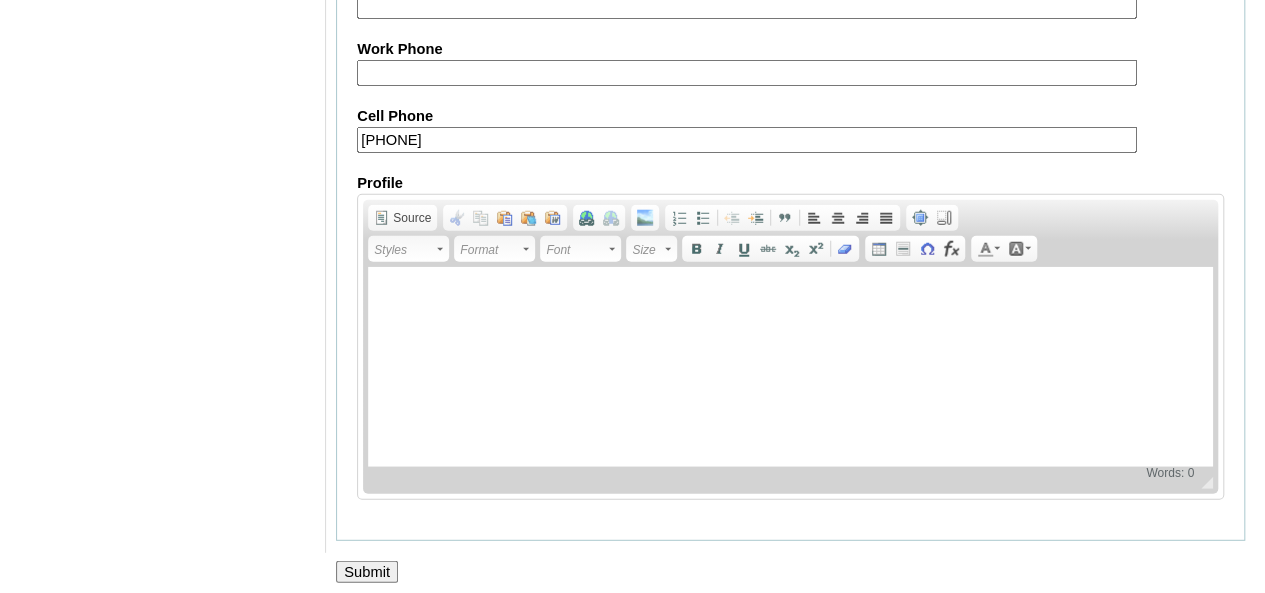 type on "[EMAIL]" 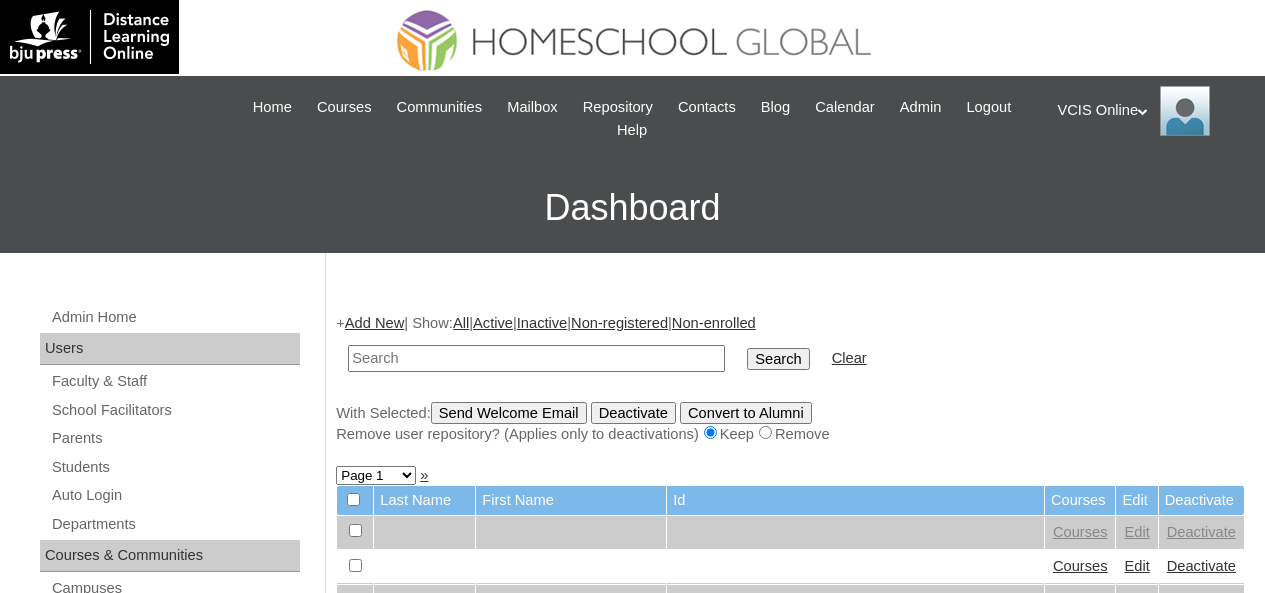 scroll, scrollTop: 0, scrollLeft: 0, axis: both 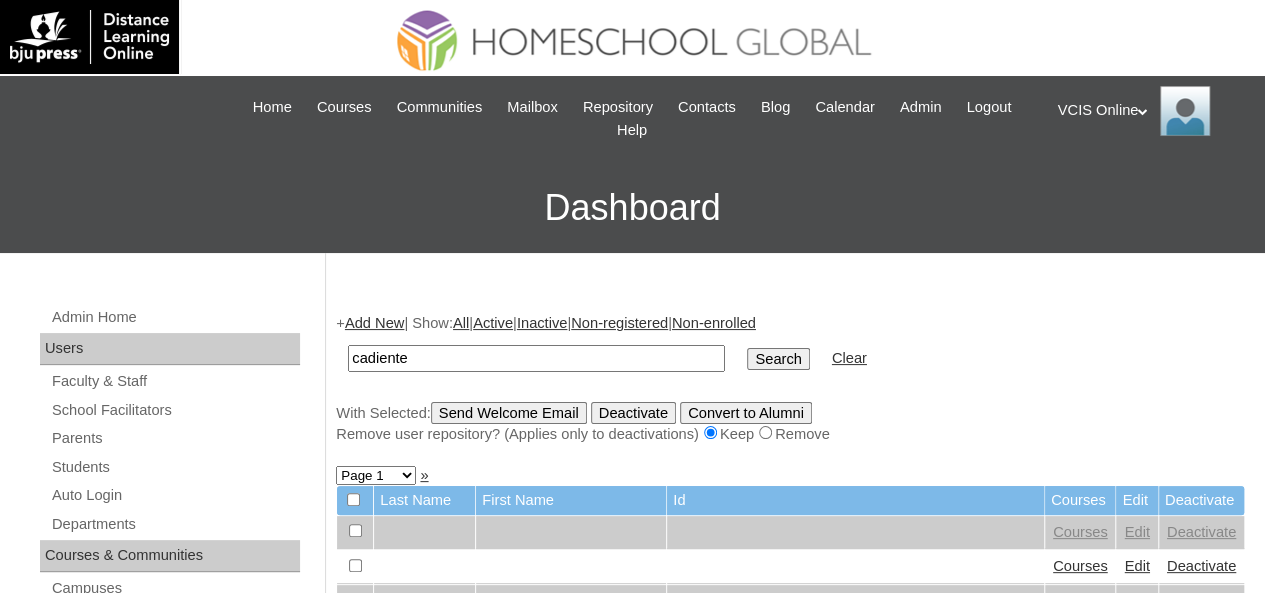 type on "cadiente" 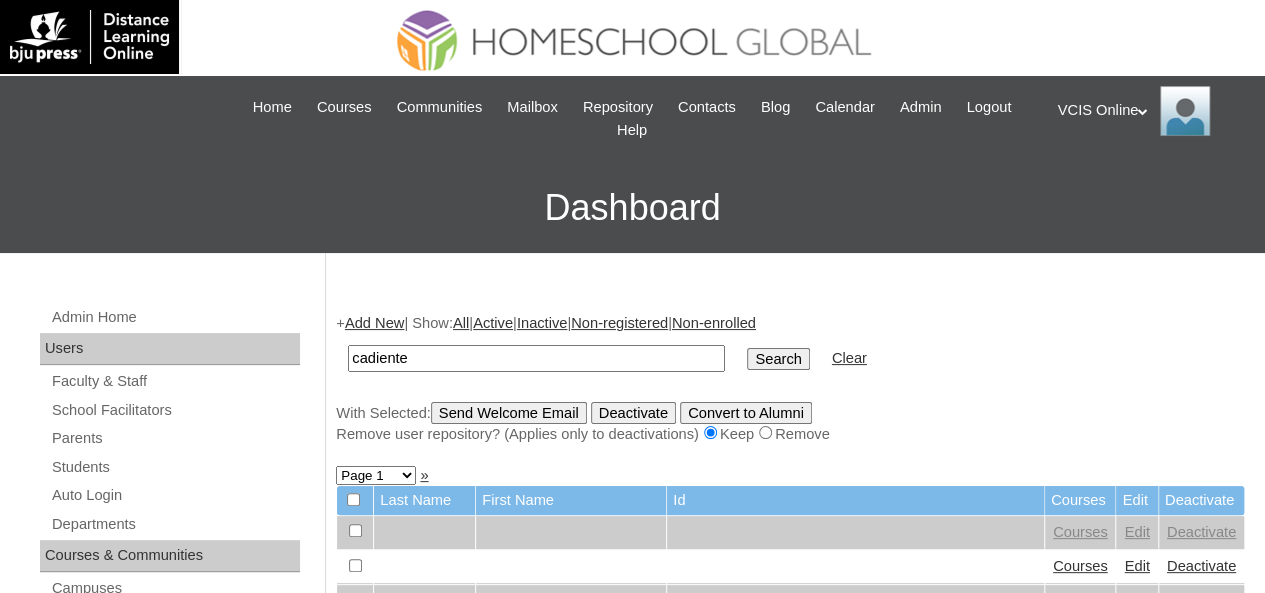 click on "Search" at bounding box center [778, 359] 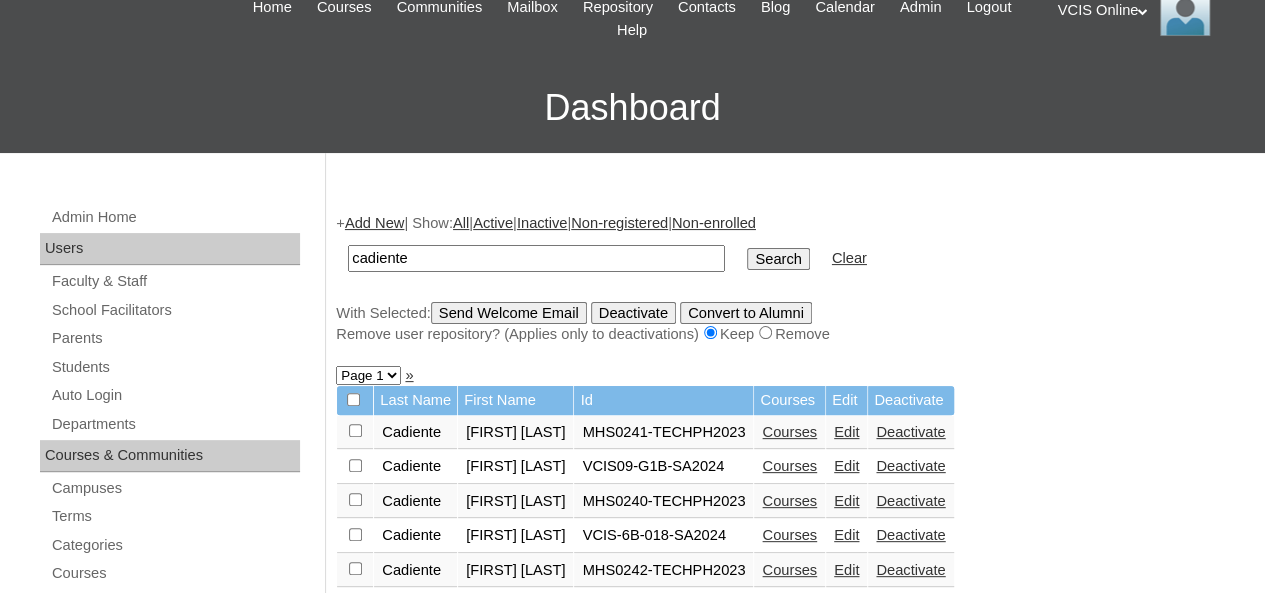 scroll, scrollTop: 200, scrollLeft: 0, axis: vertical 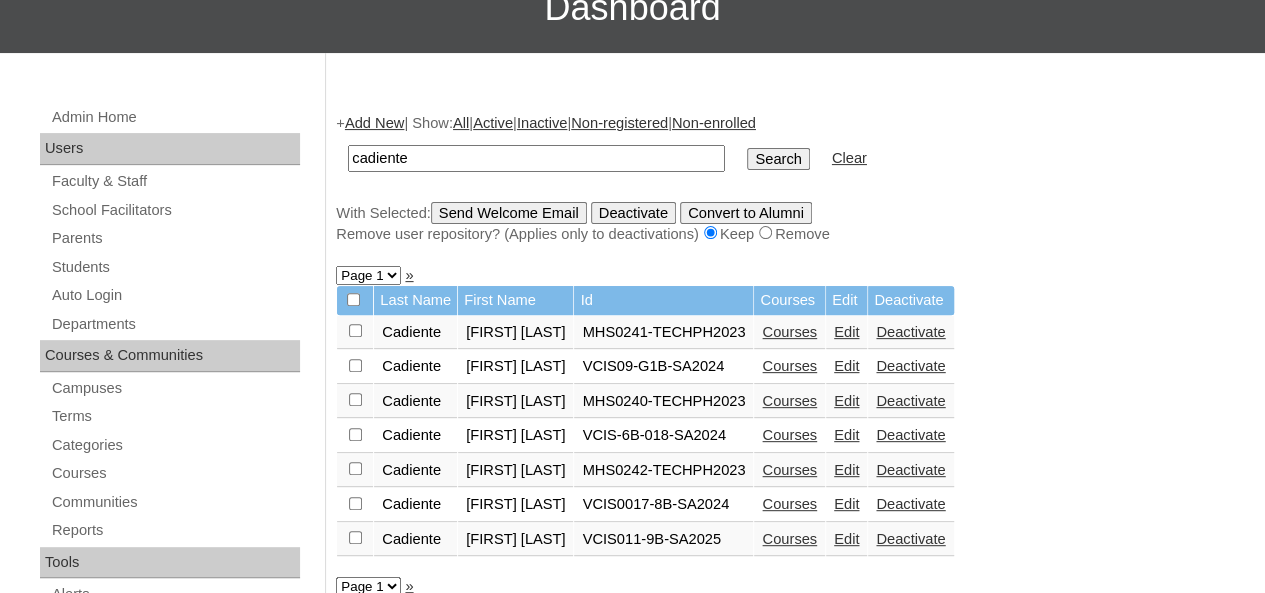 click on "Edit" at bounding box center [846, 539] 